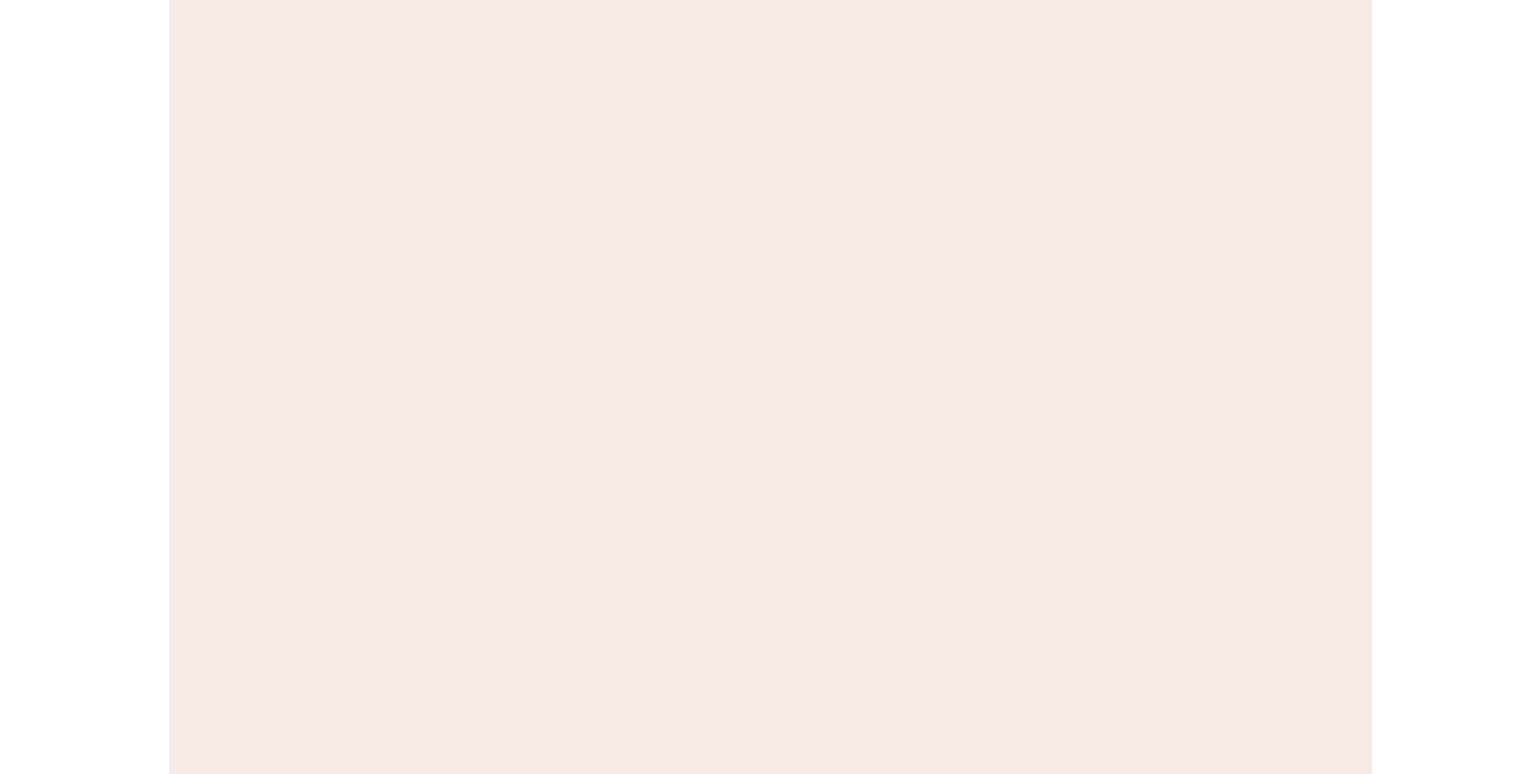 scroll, scrollTop: 0, scrollLeft: 0, axis: both 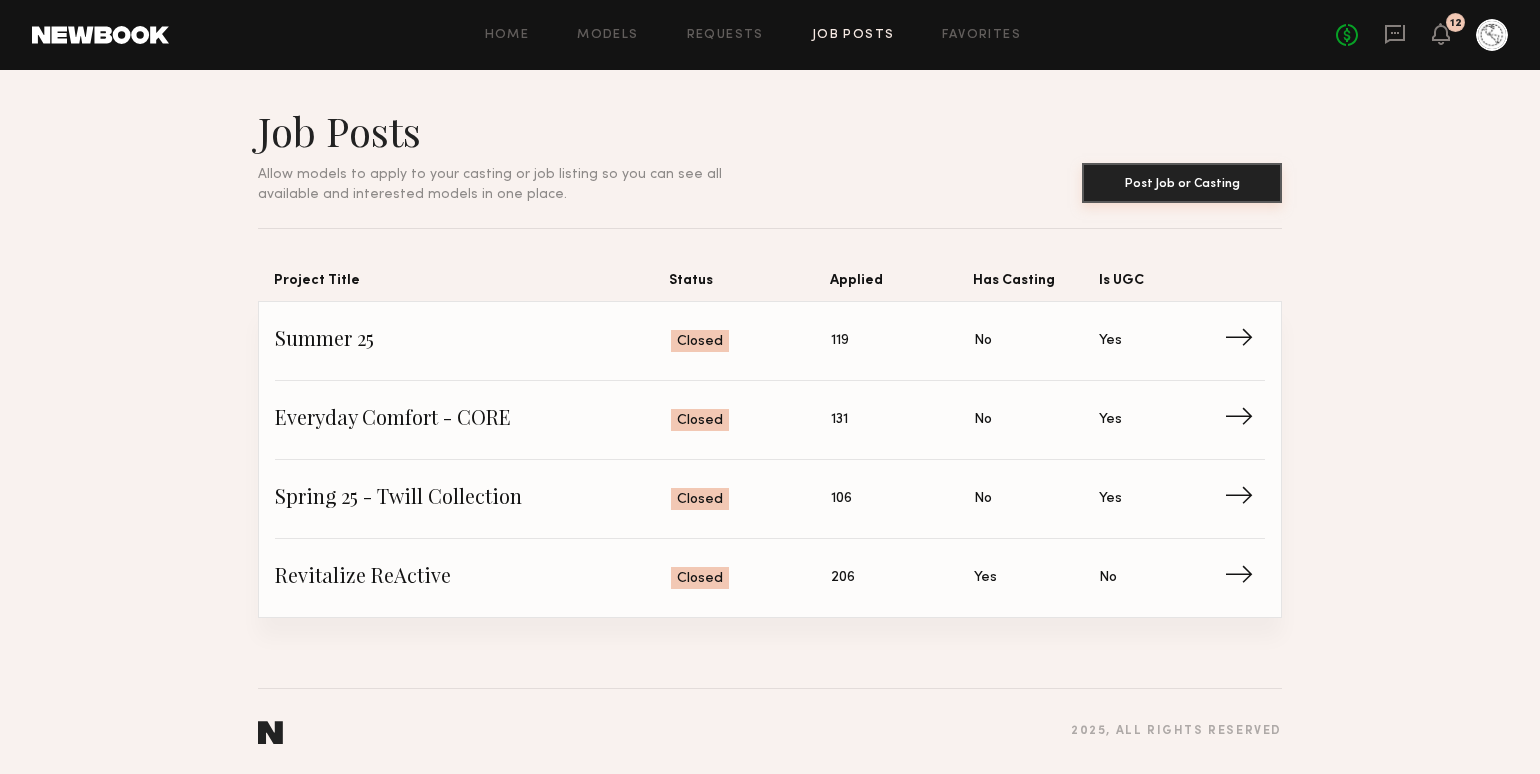 click on "Post Job or Casting" 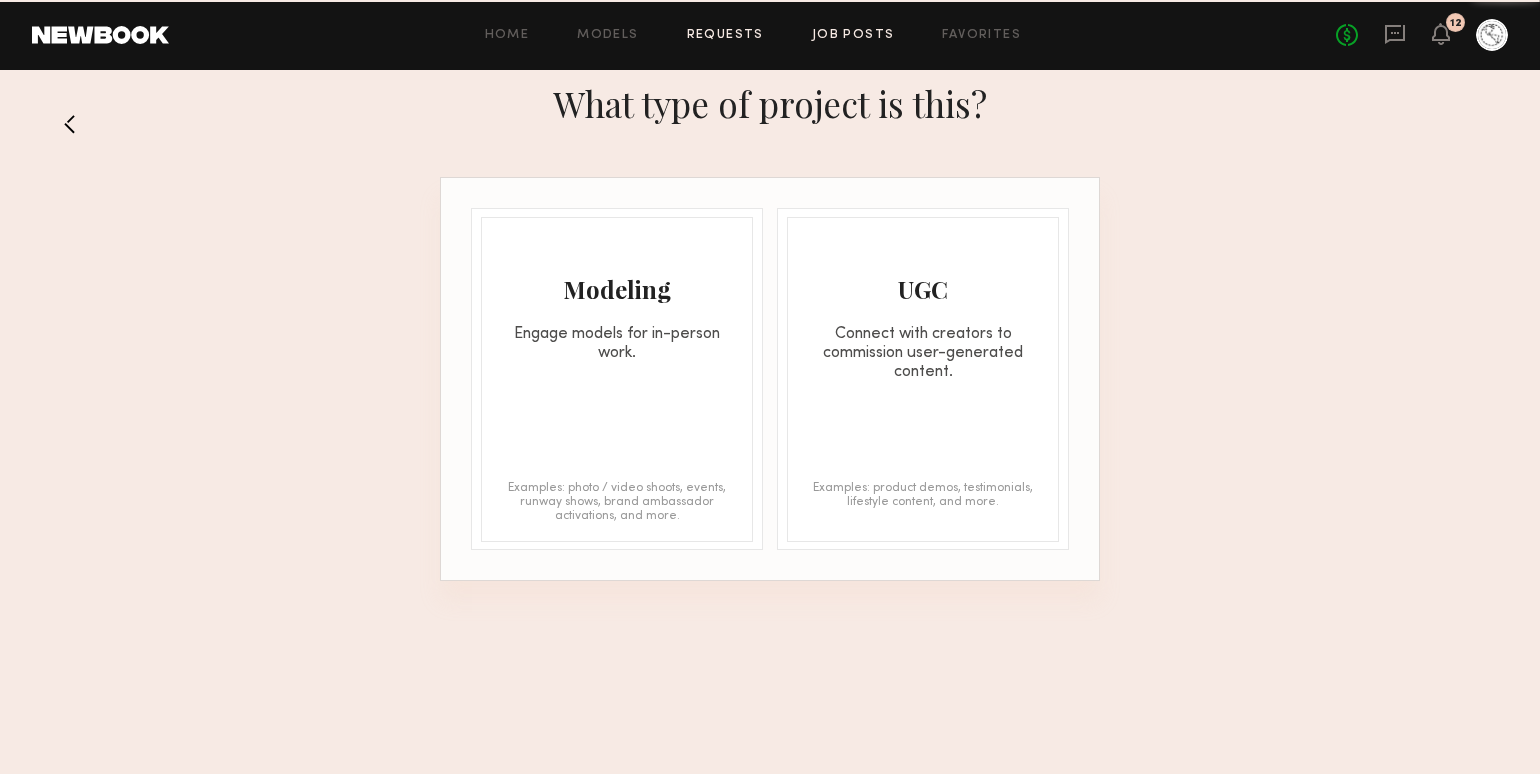 click on "Requests" 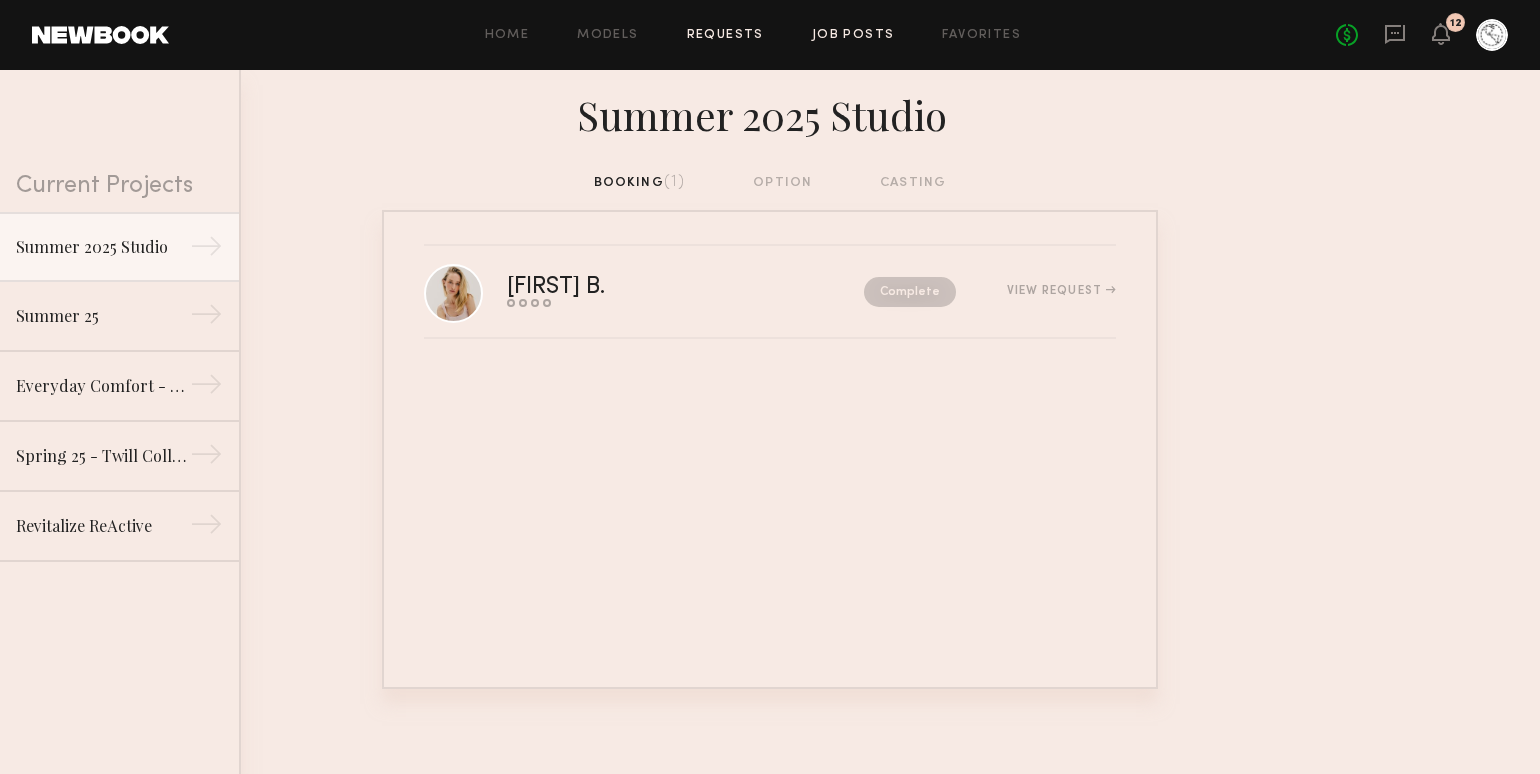 click on "Job Posts" 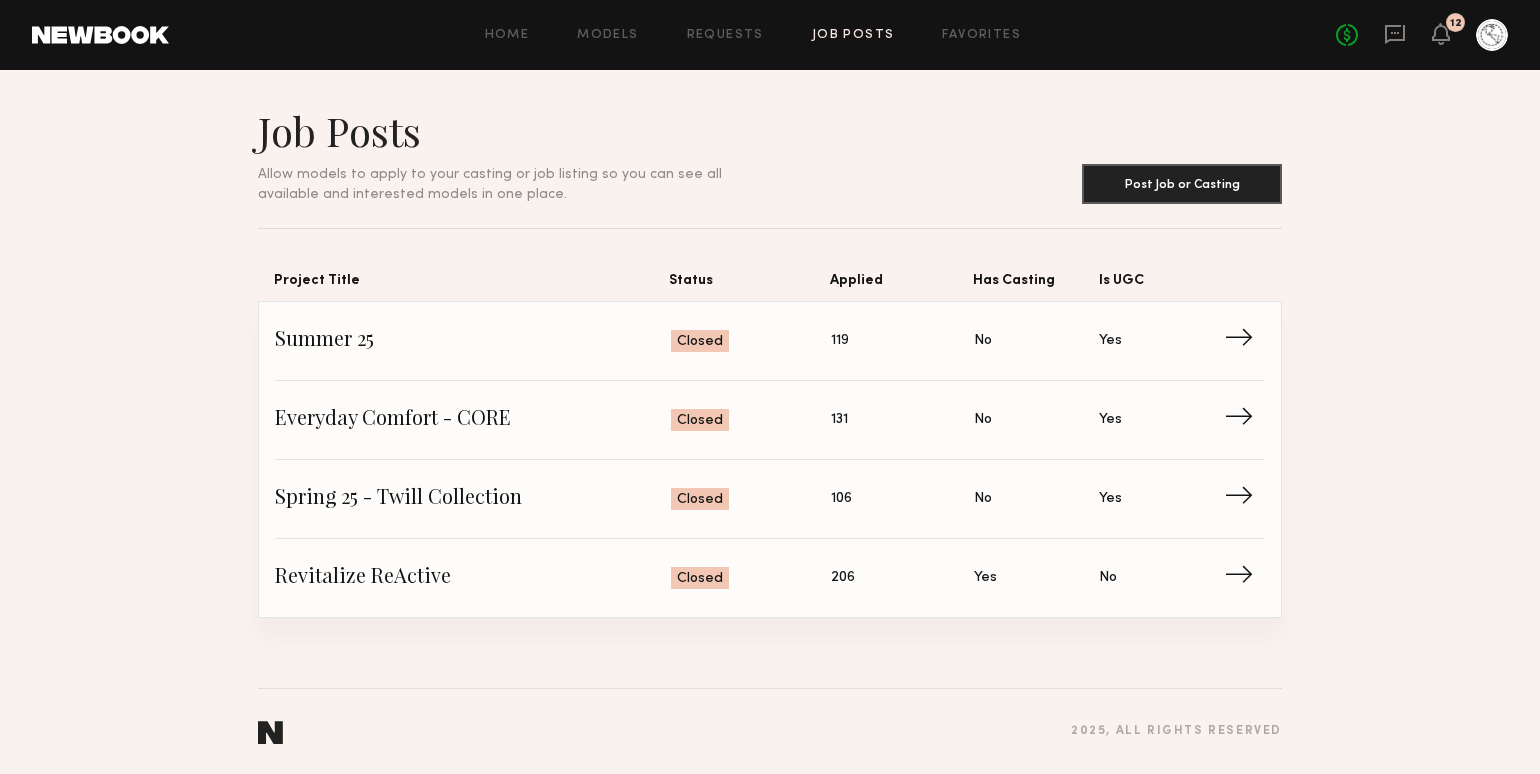 click on "Home Models Requests Job Posts Favorites Sign Out No fees up to $5,000 12" 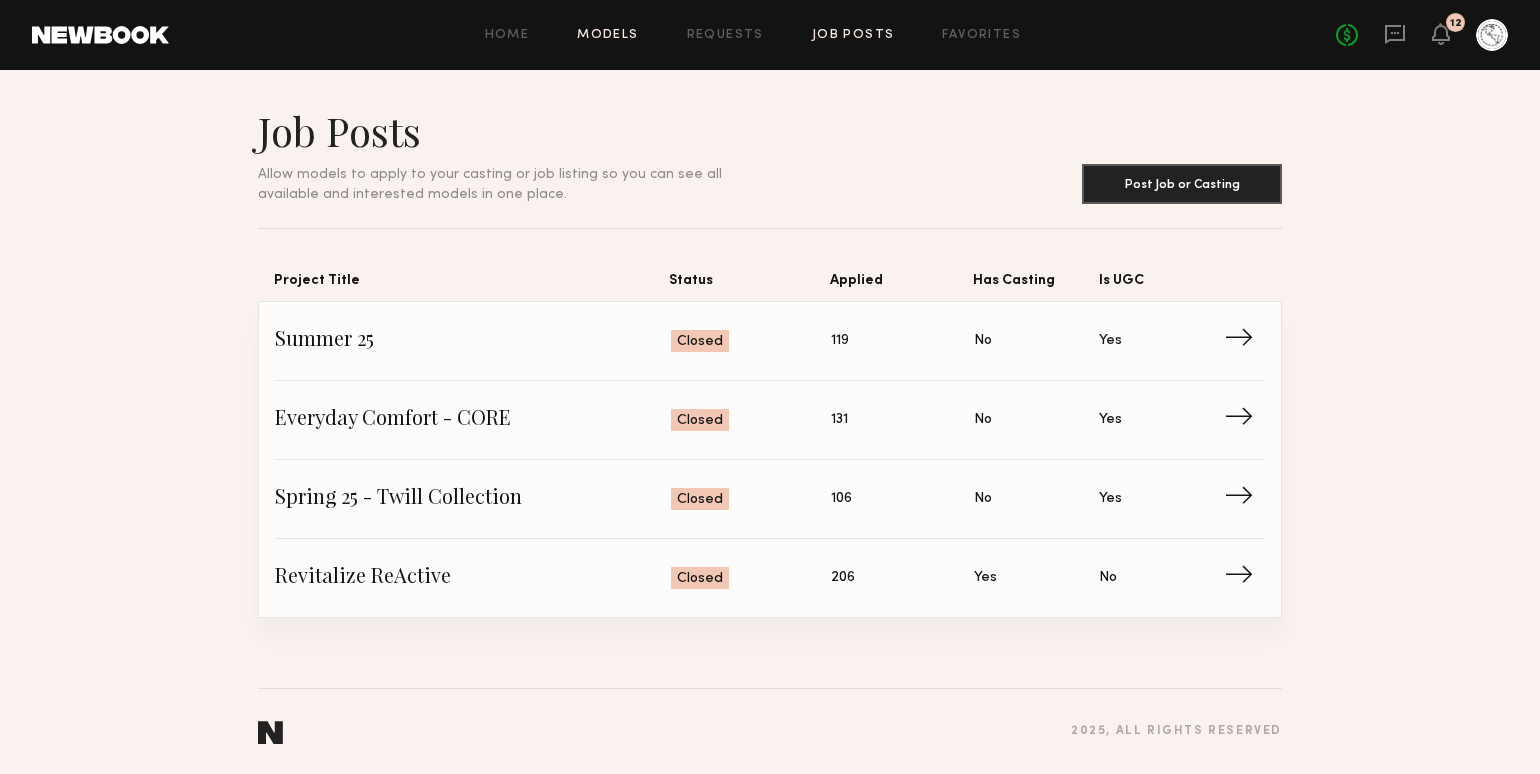 click on "Models" 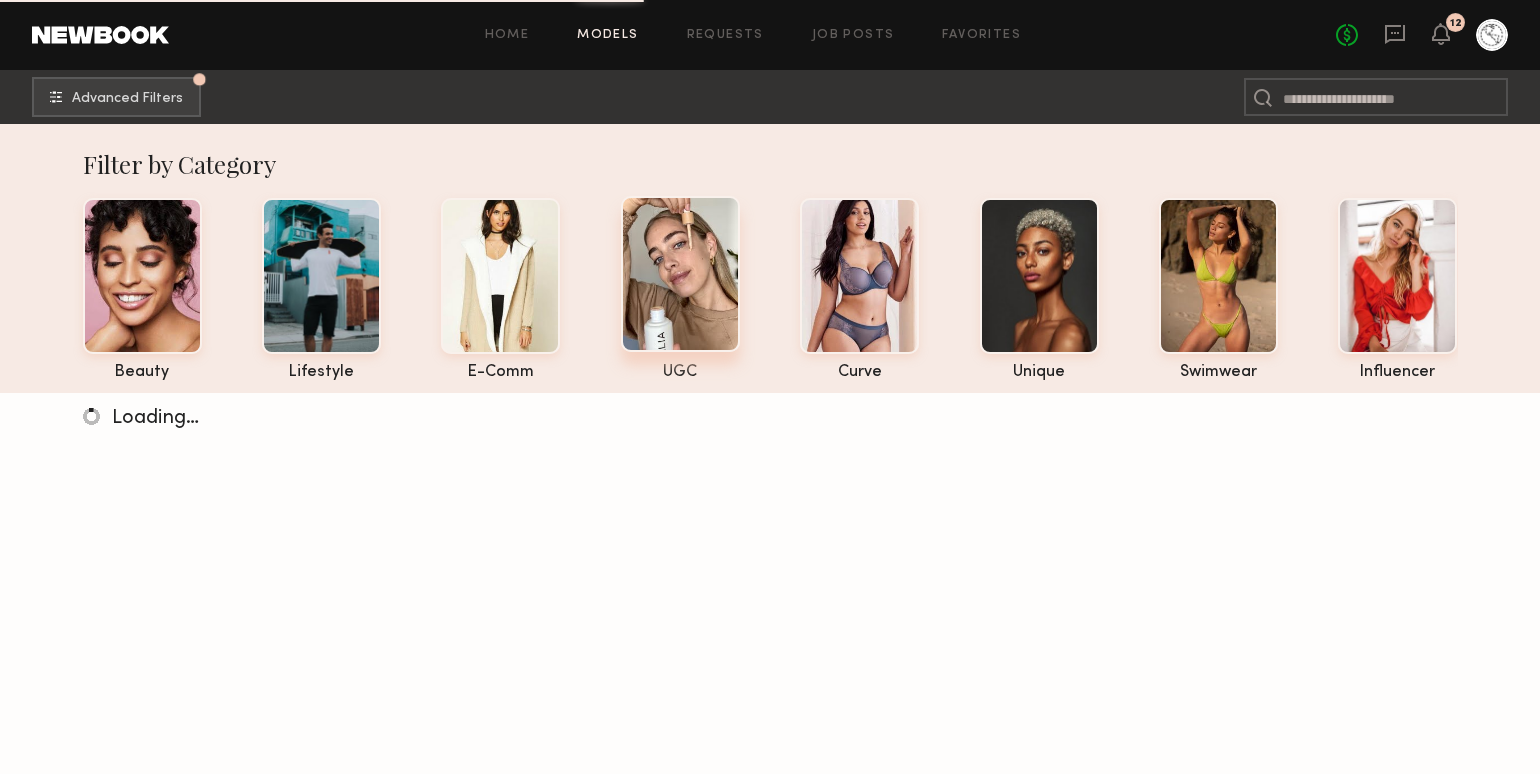 click 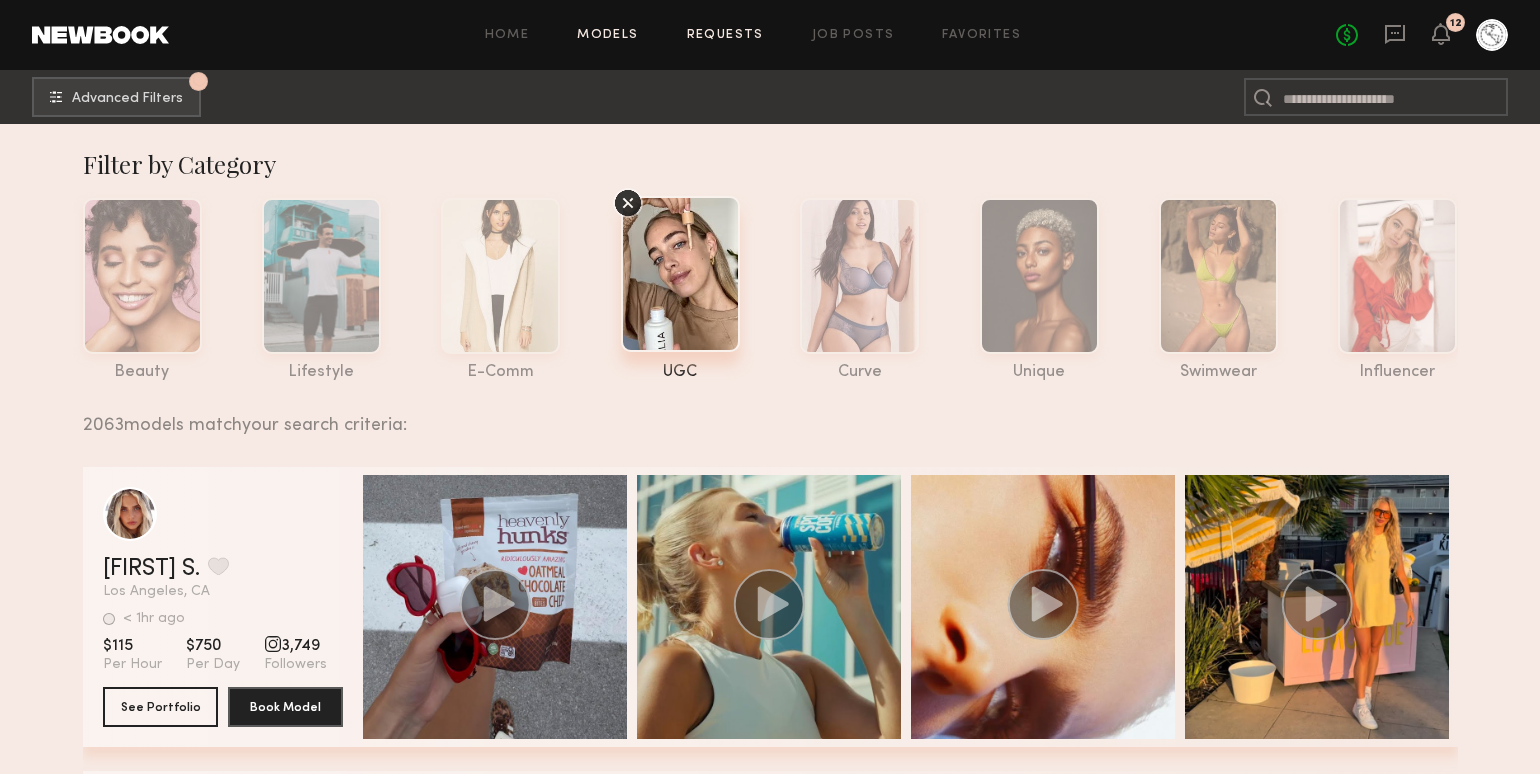 click on "Requests" 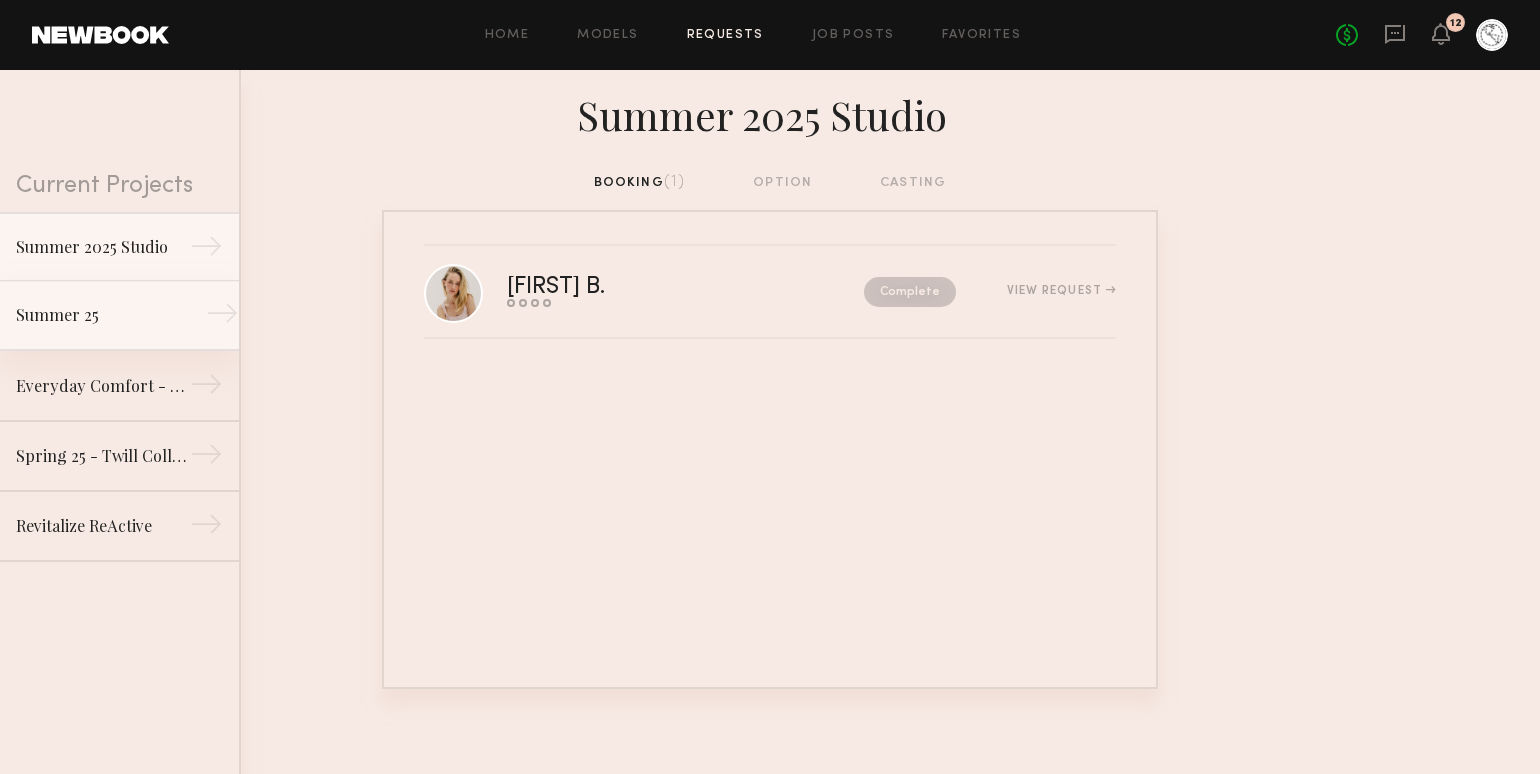 click on "Summer 25" 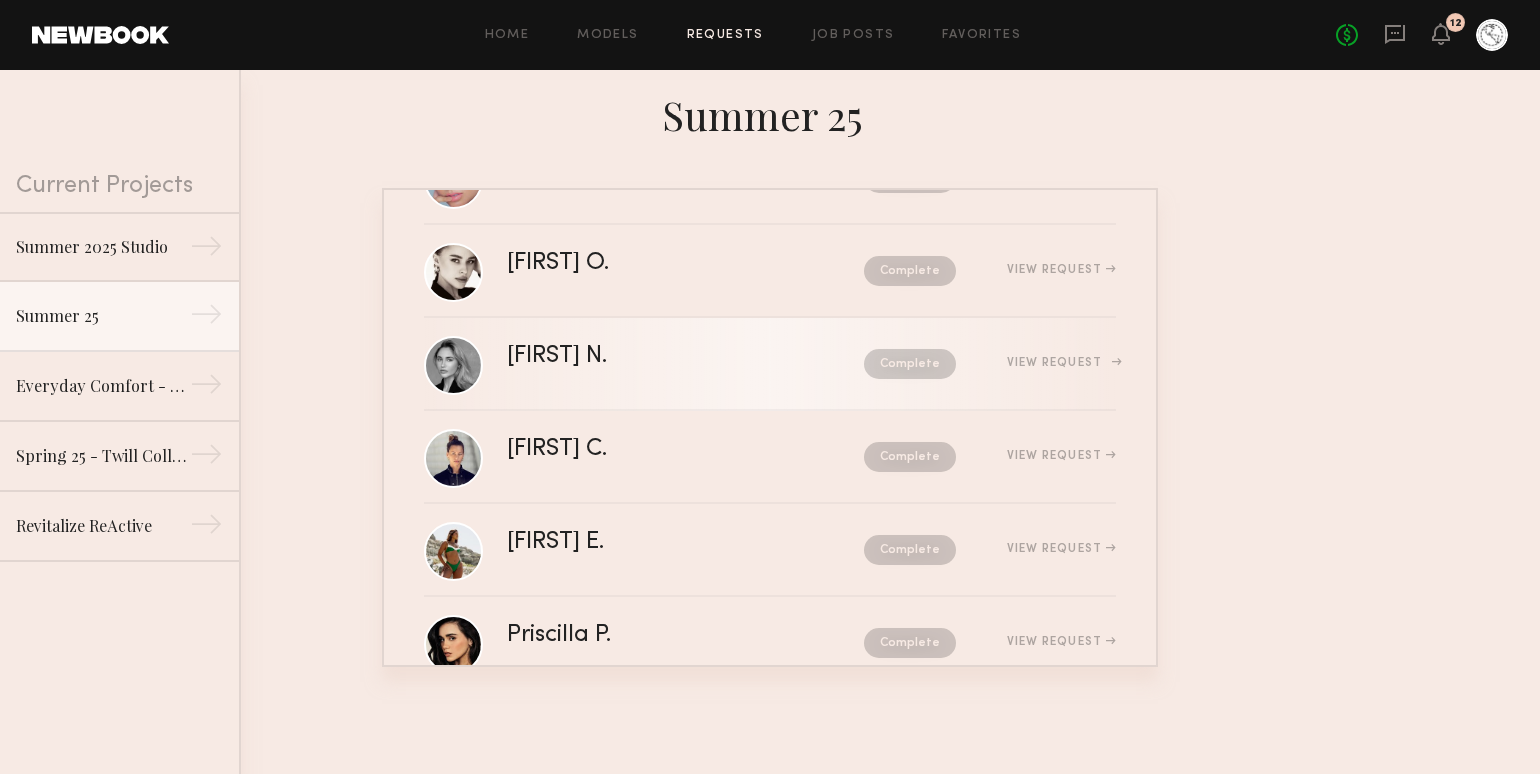 scroll, scrollTop: 0, scrollLeft: 0, axis: both 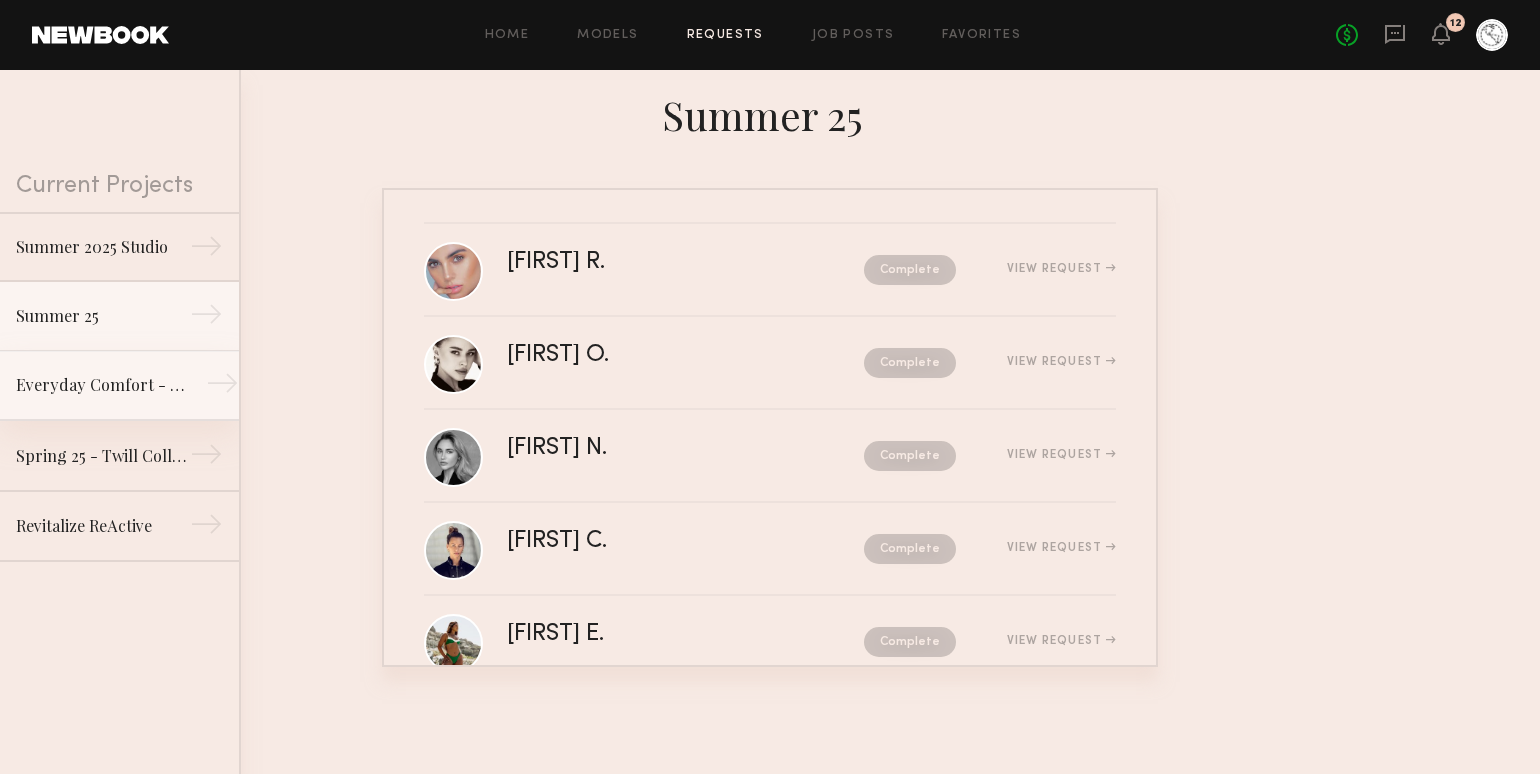 click on "Everyday Comfort - CORE" 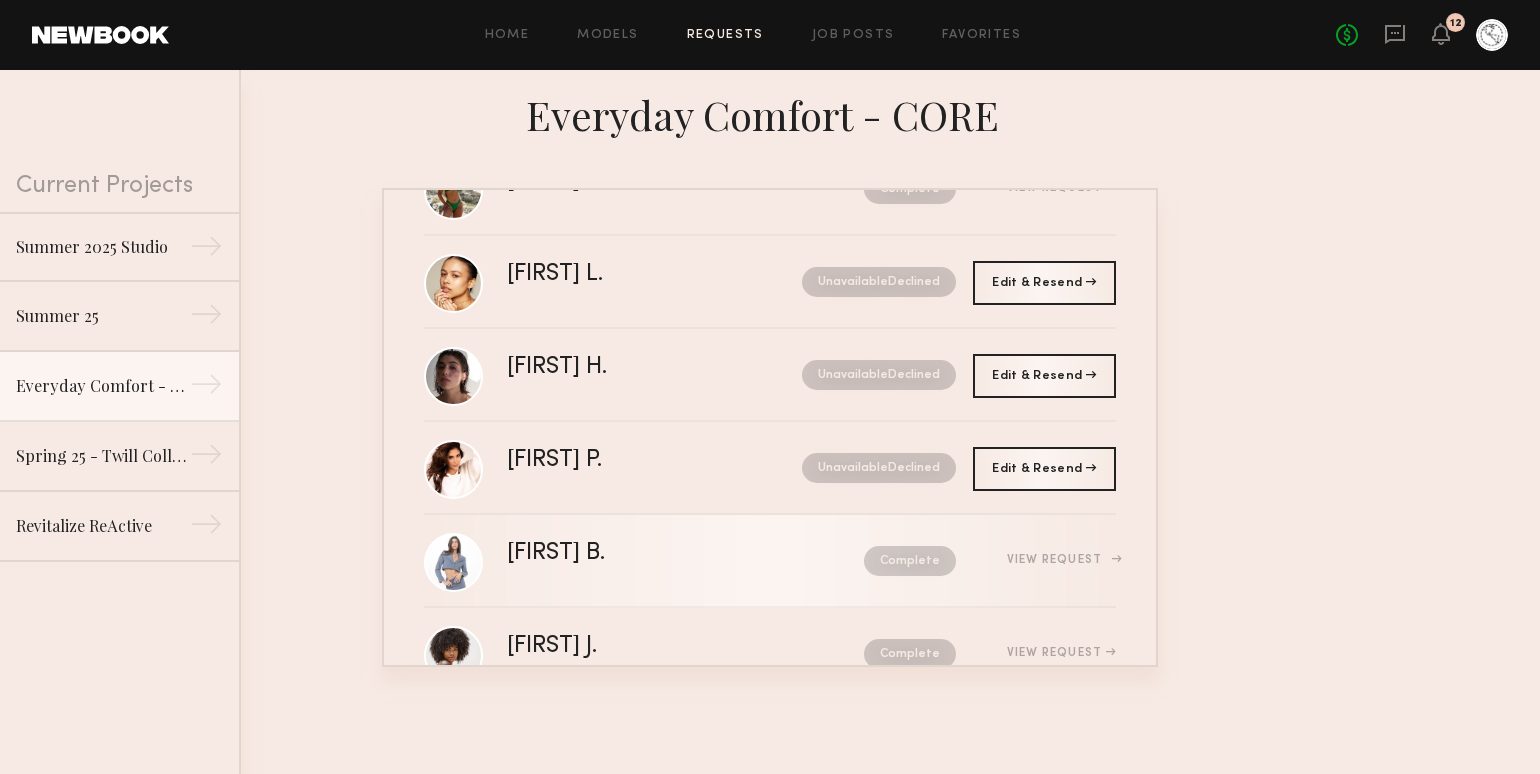 scroll, scrollTop: 1160, scrollLeft: 0, axis: vertical 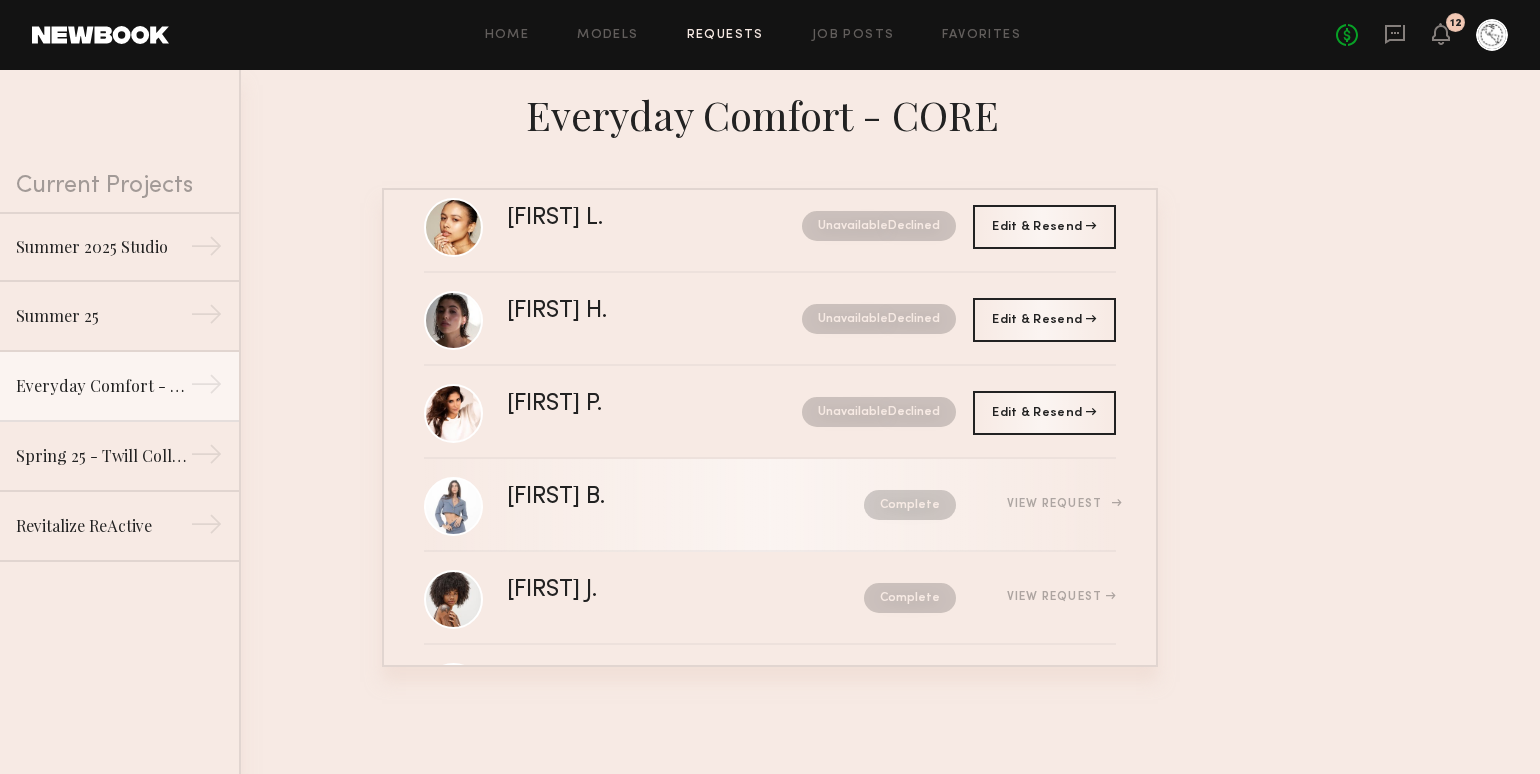 click on "[FIRST] B." 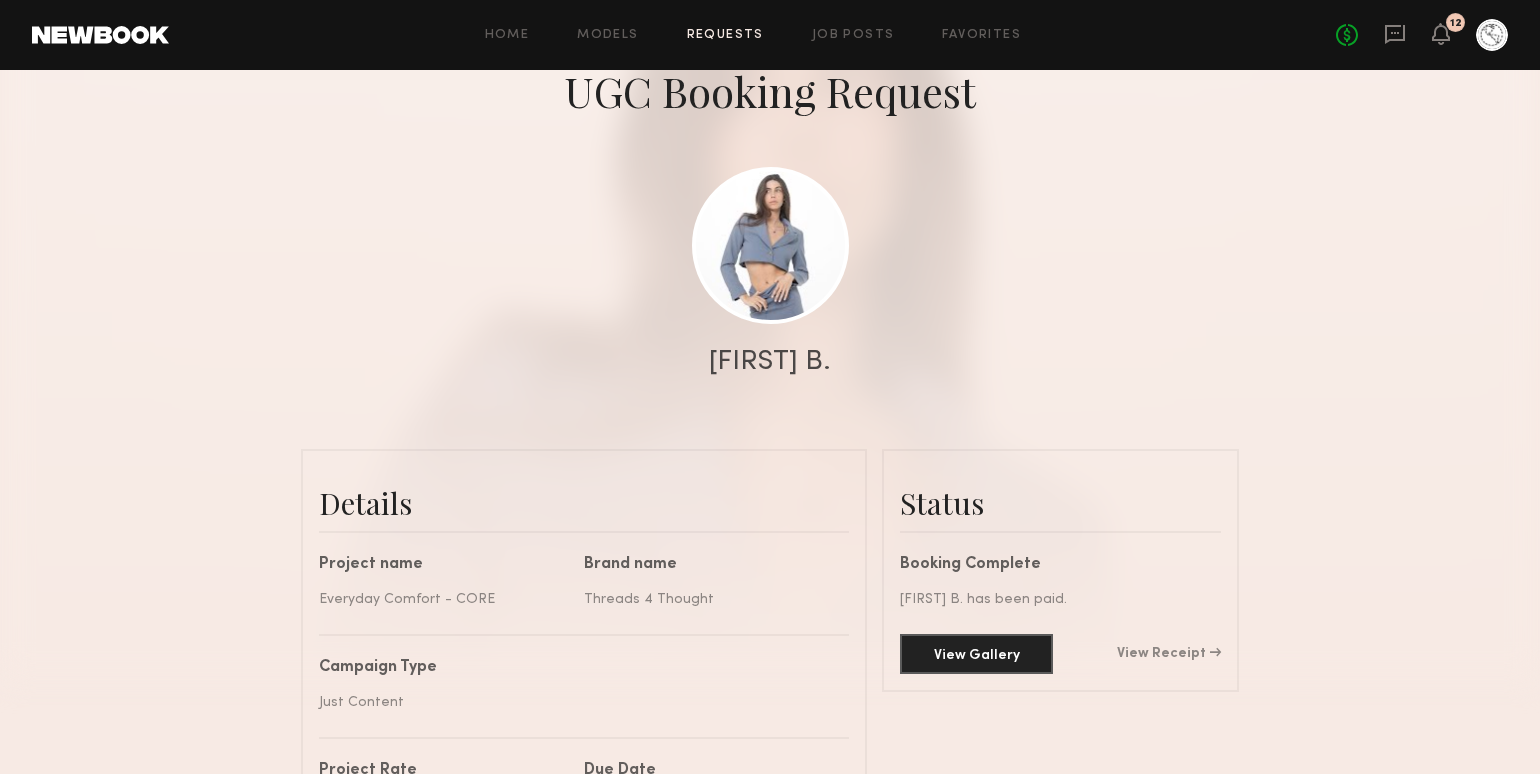 scroll, scrollTop: 412, scrollLeft: 0, axis: vertical 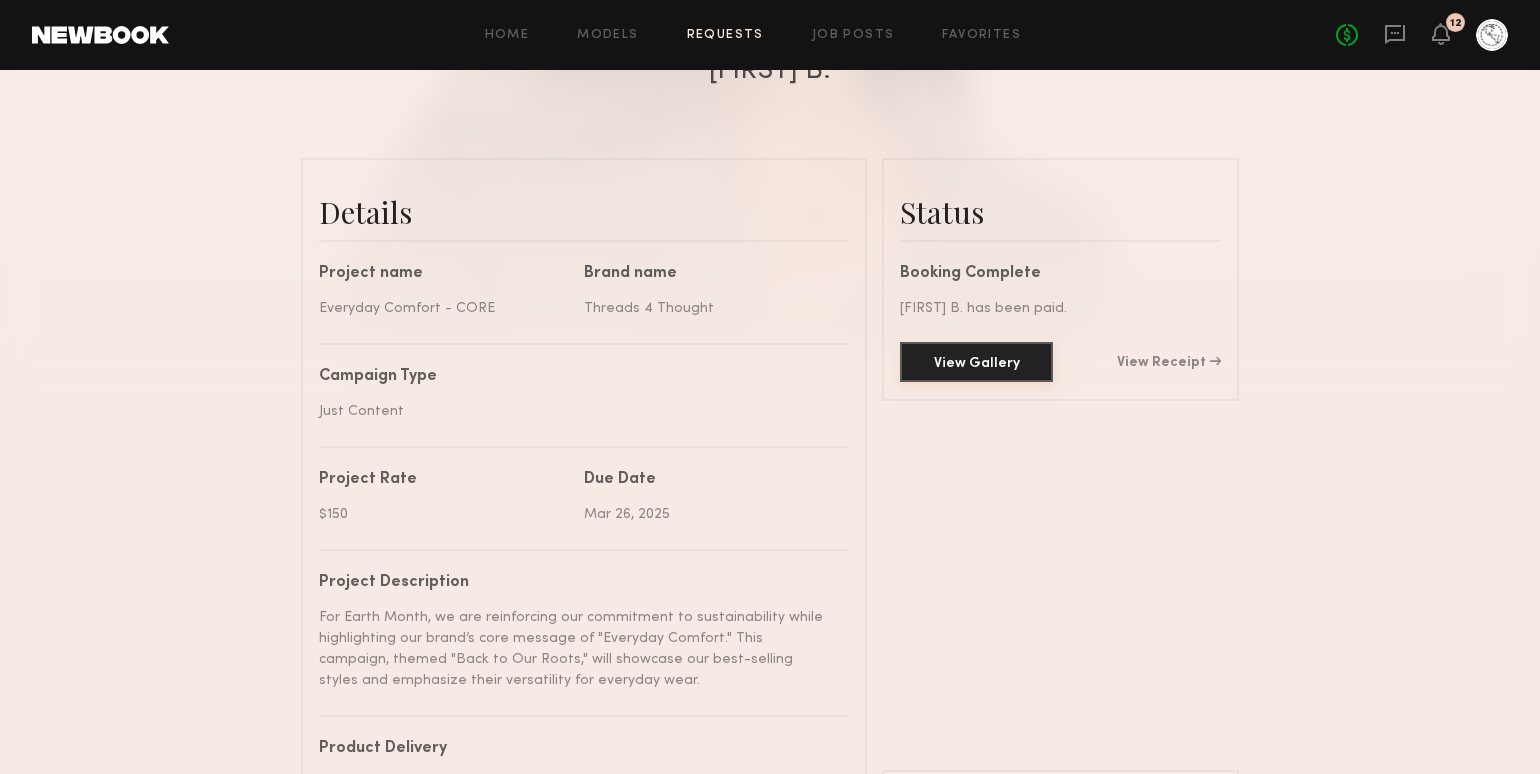 click on "View Gallery" 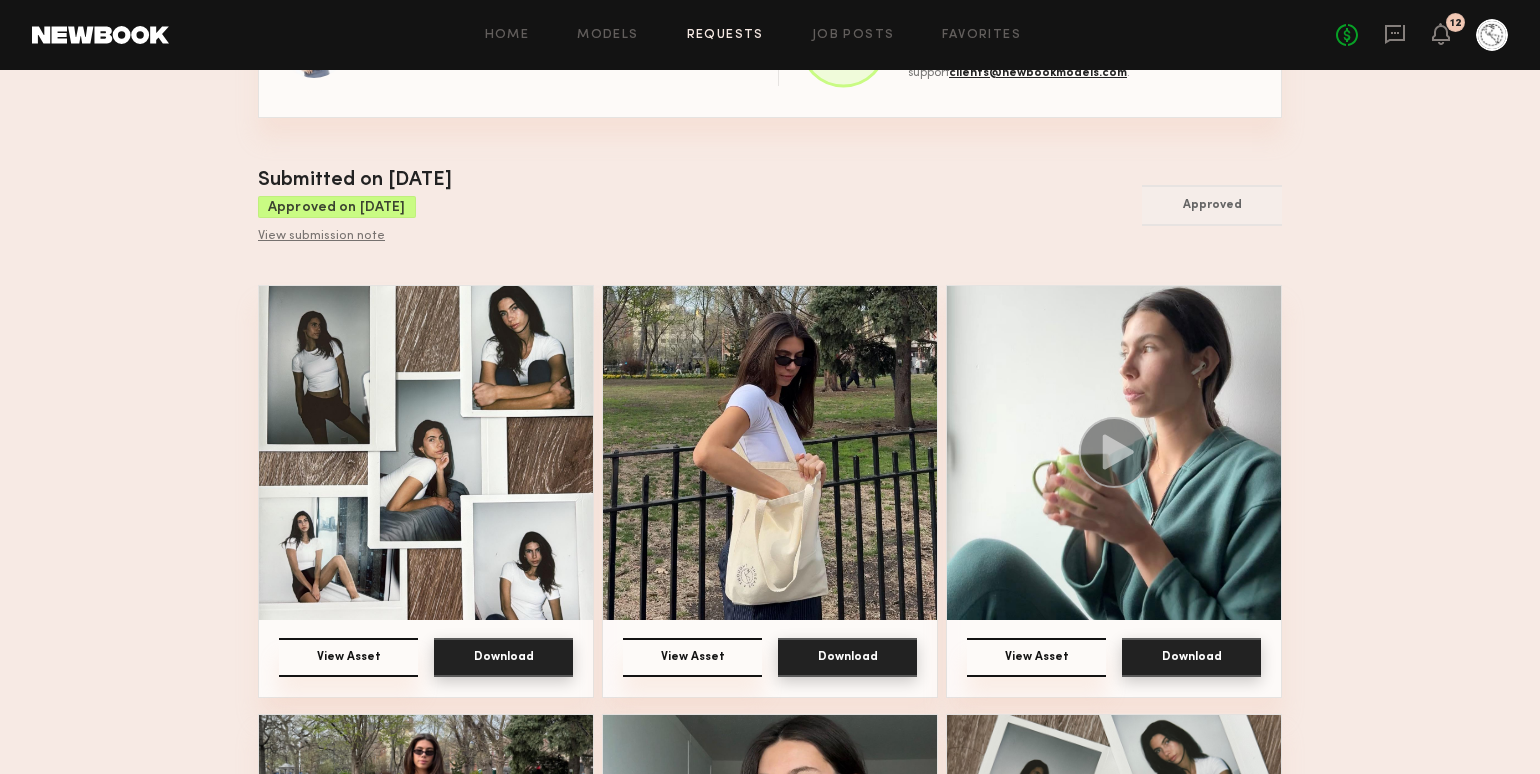 scroll, scrollTop: 112, scrollLeft: 0, axis: vertical 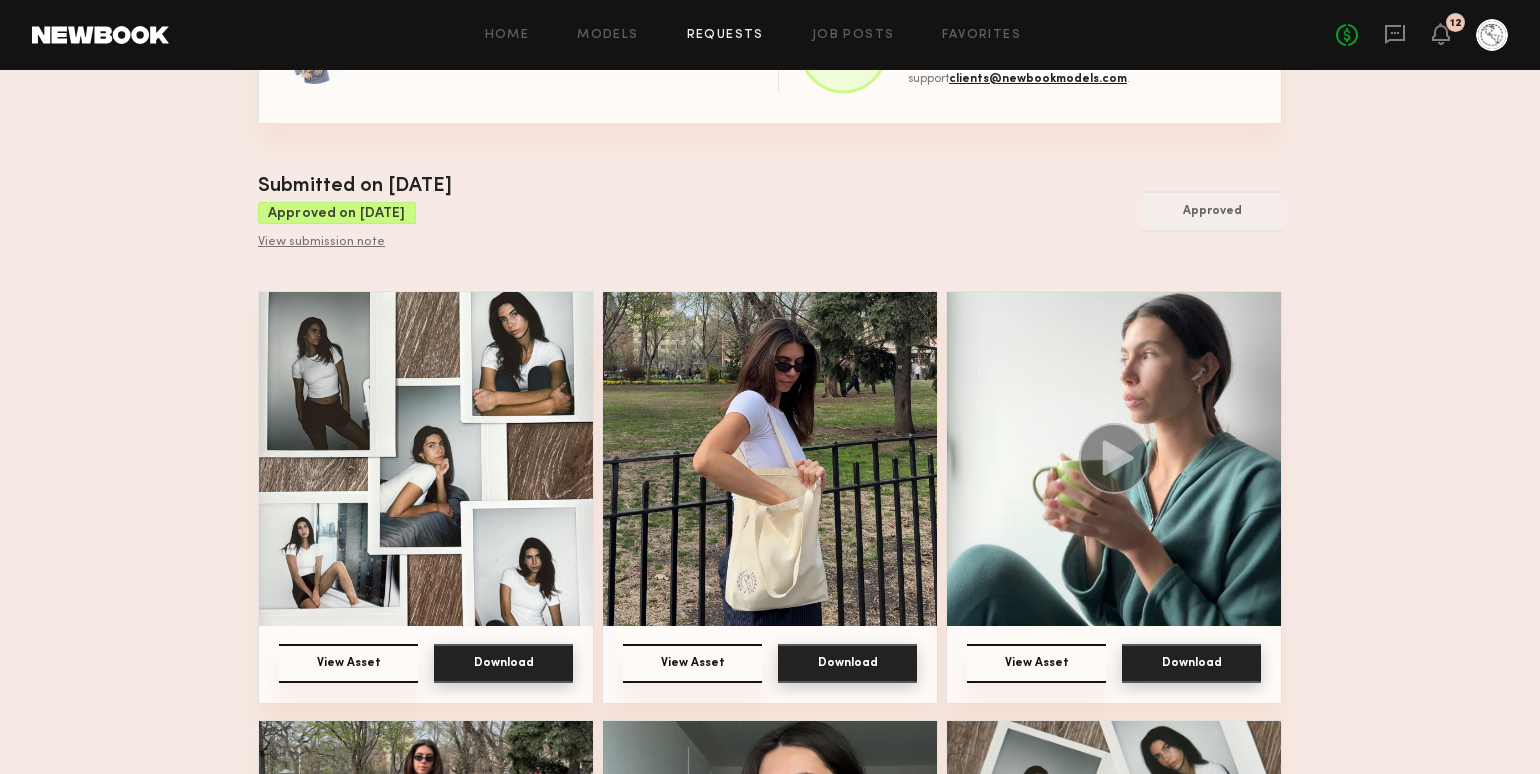 click 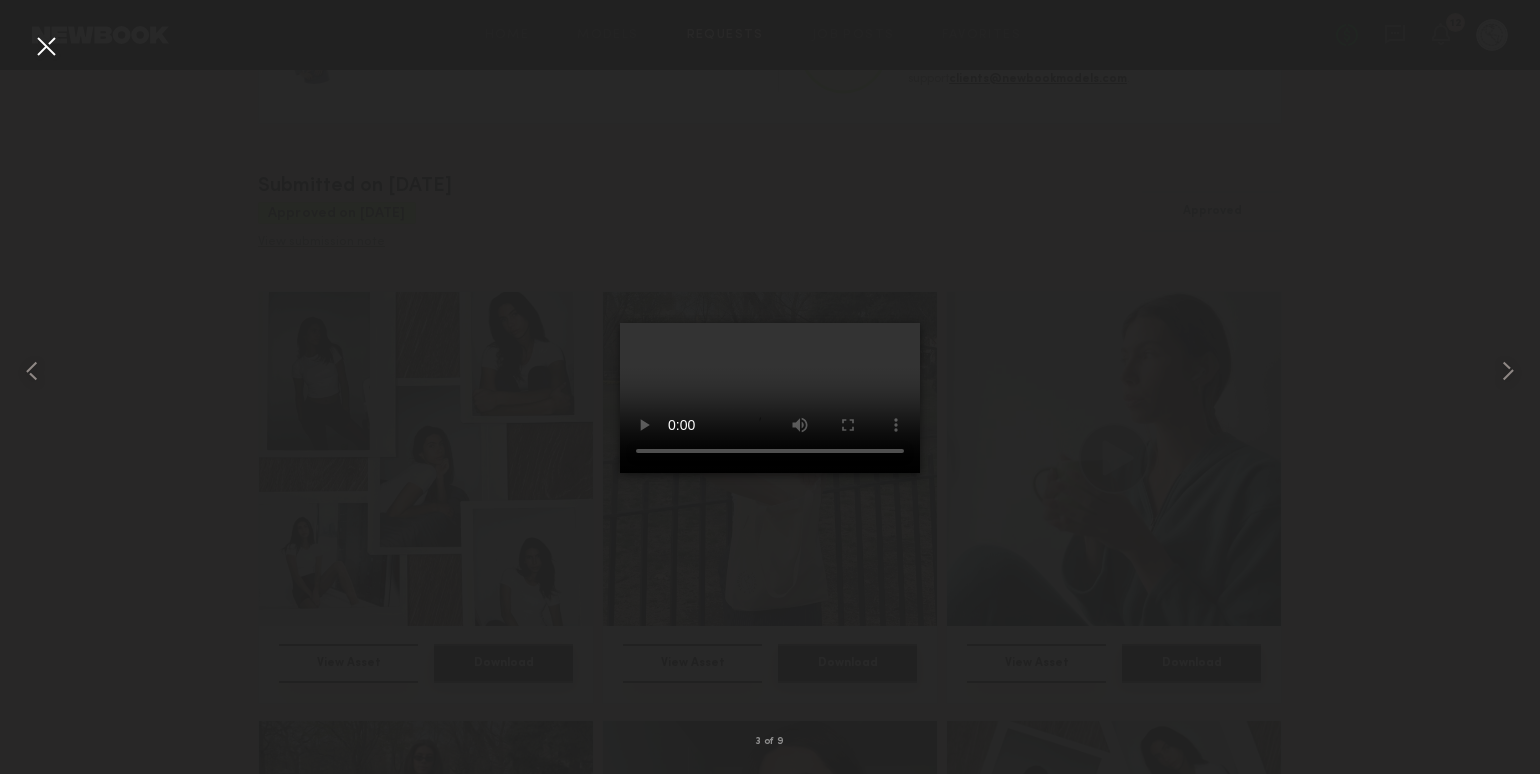 type 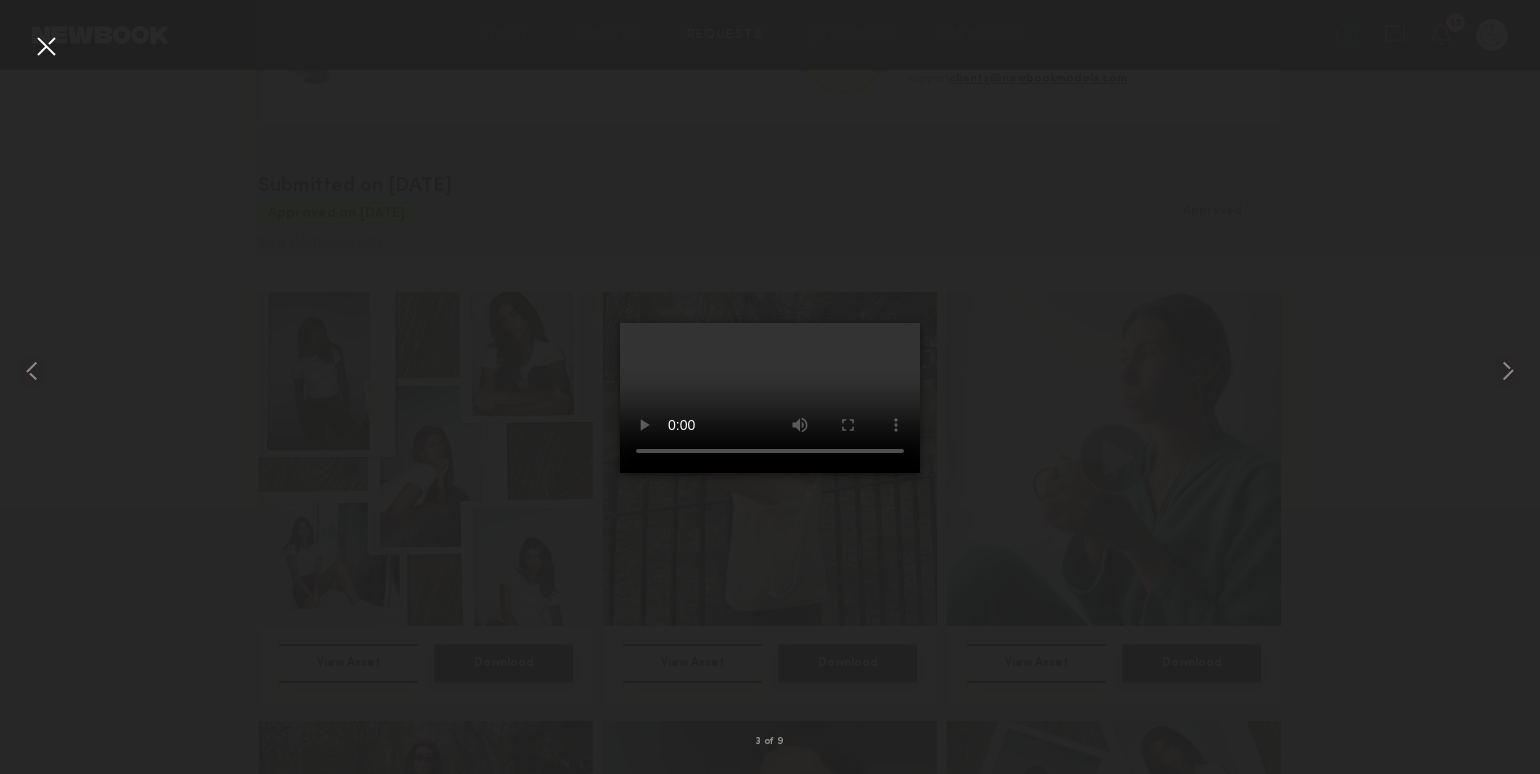click at bounding box center (46, 46) 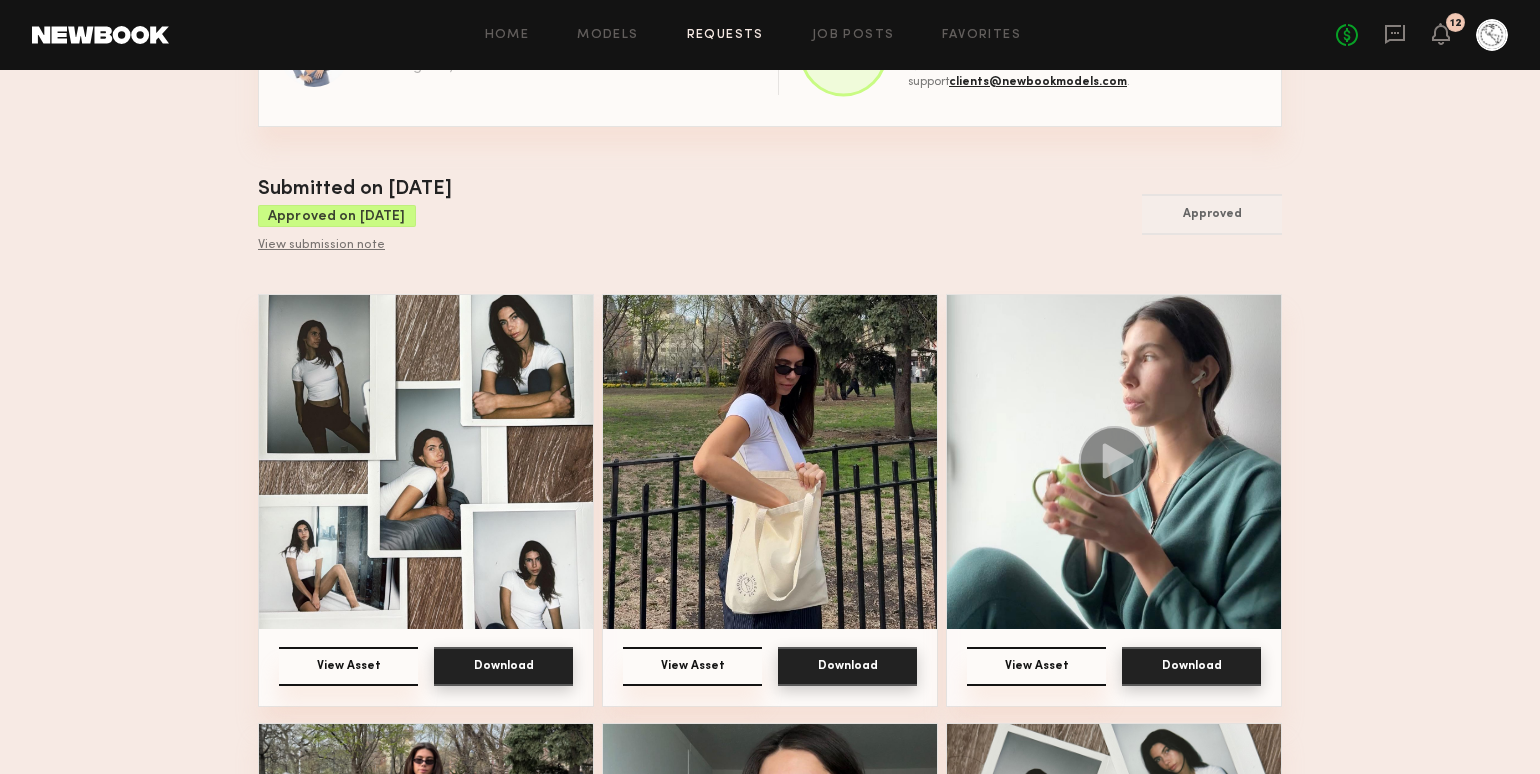 scroll, scrollTop: 0, scrollLeft: 0, axis: both 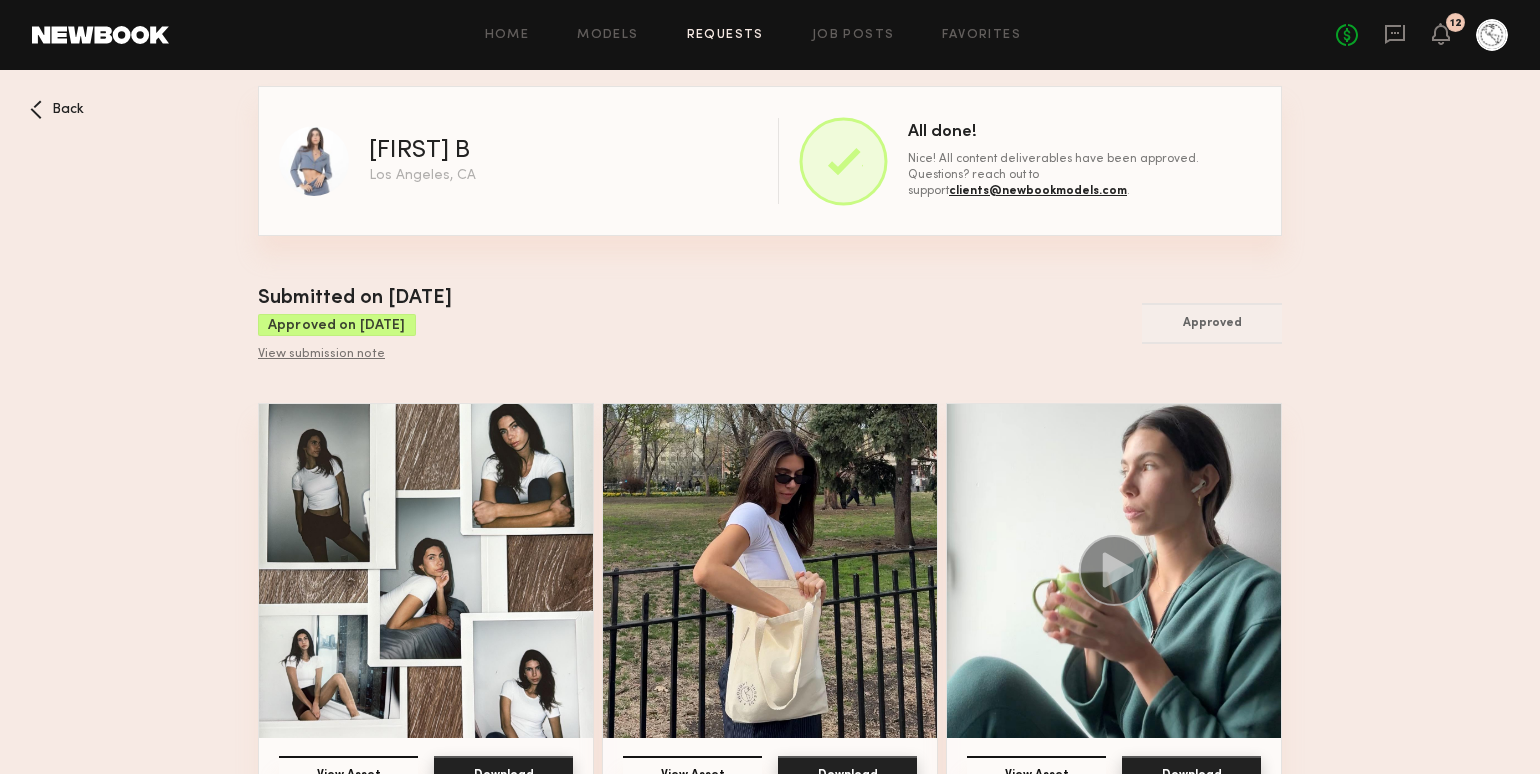click on "[FIRST] B" 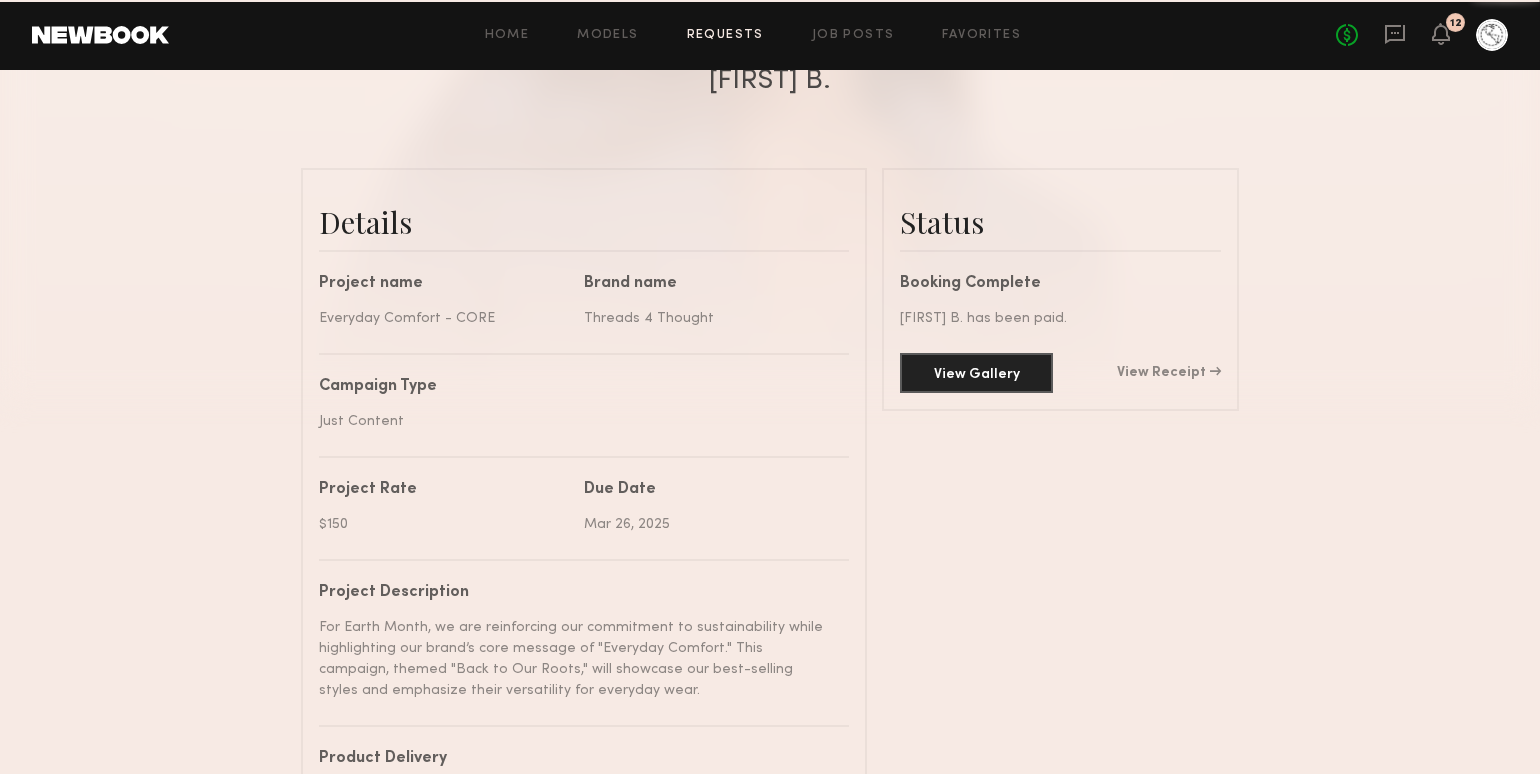 scroll, scrollTop: 644, scrollLeft: 0, axis: vertical 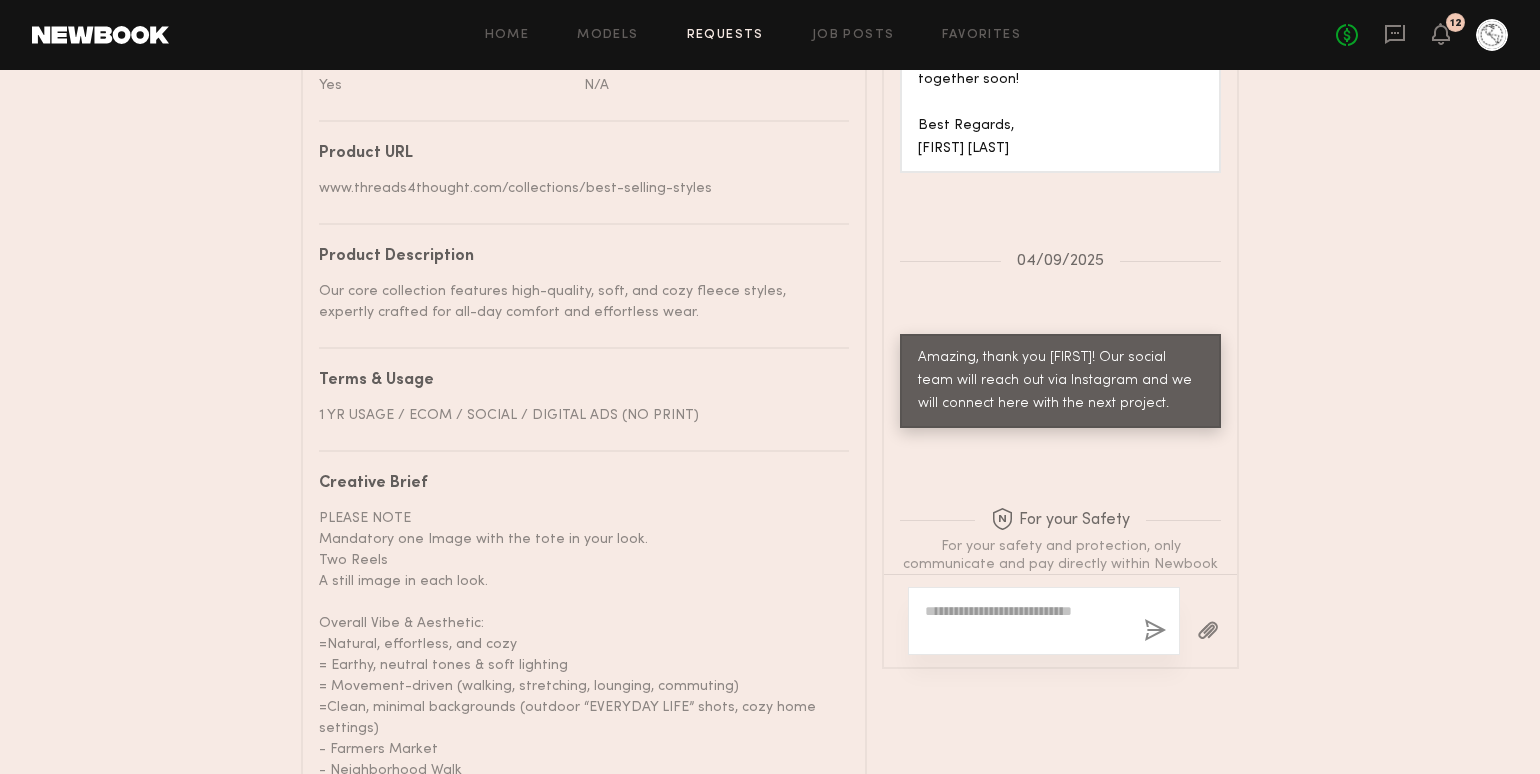 click 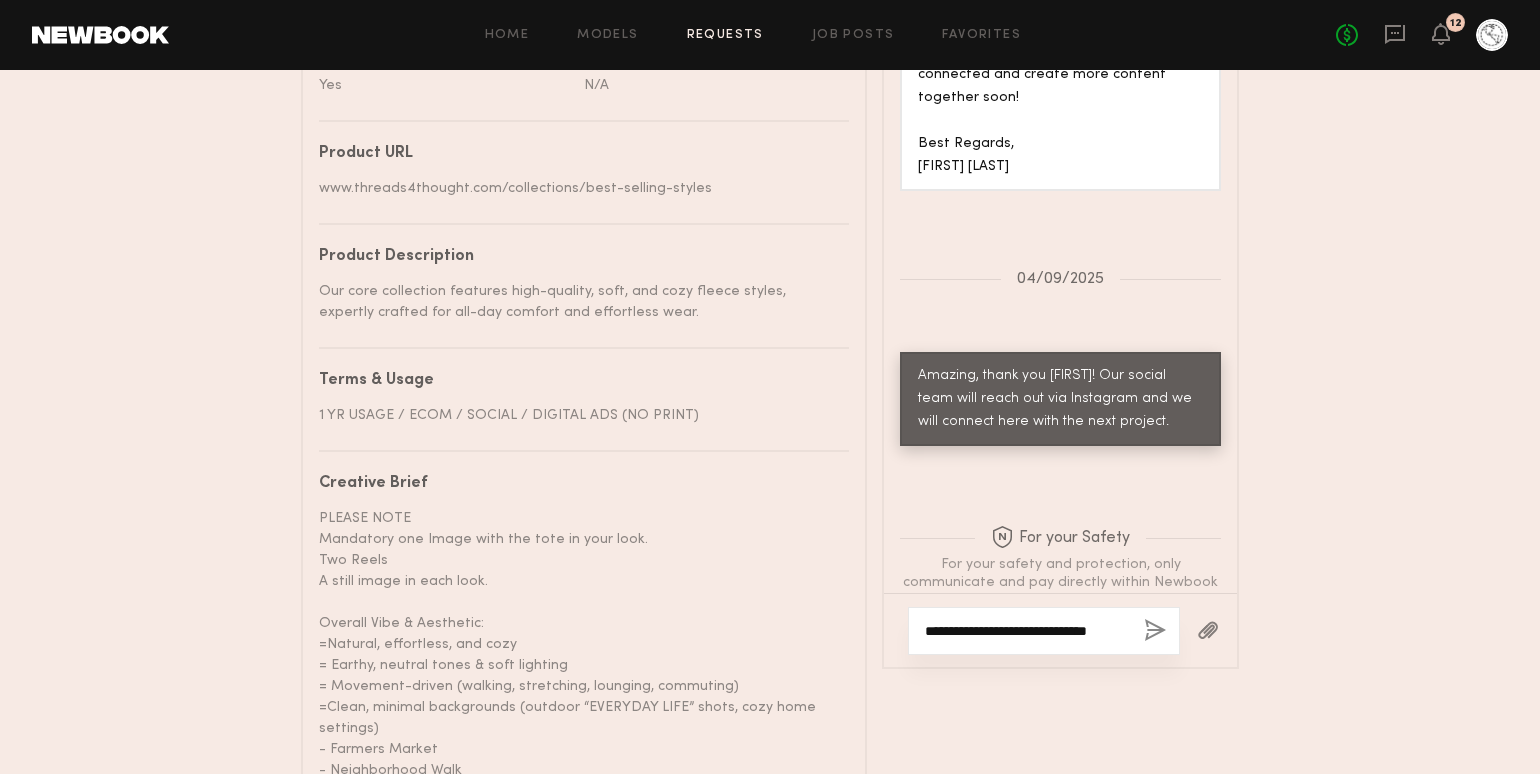 scroll, scrollTop: 3022, scrollLeft: 0, axis: vertical 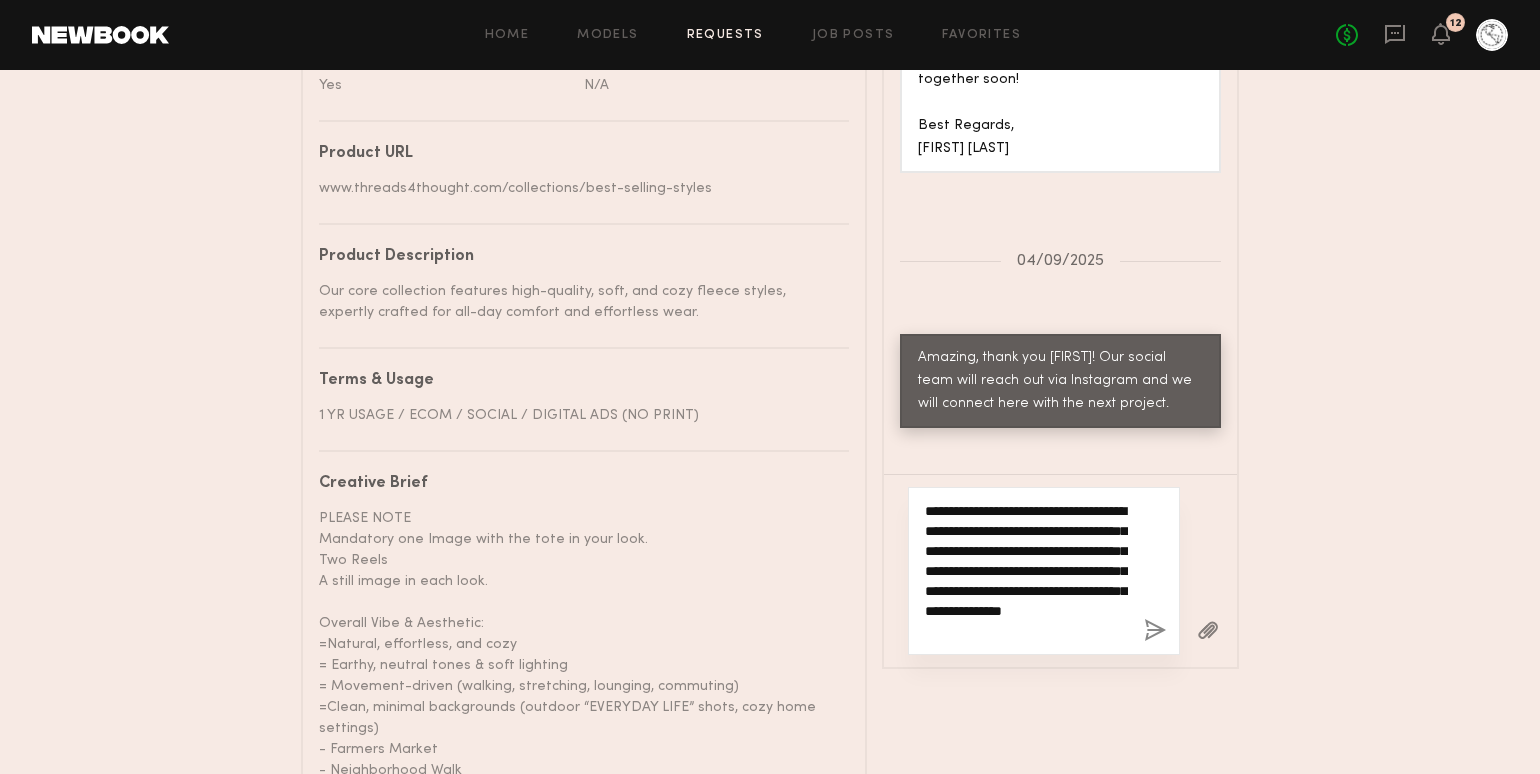 paste on "**********" 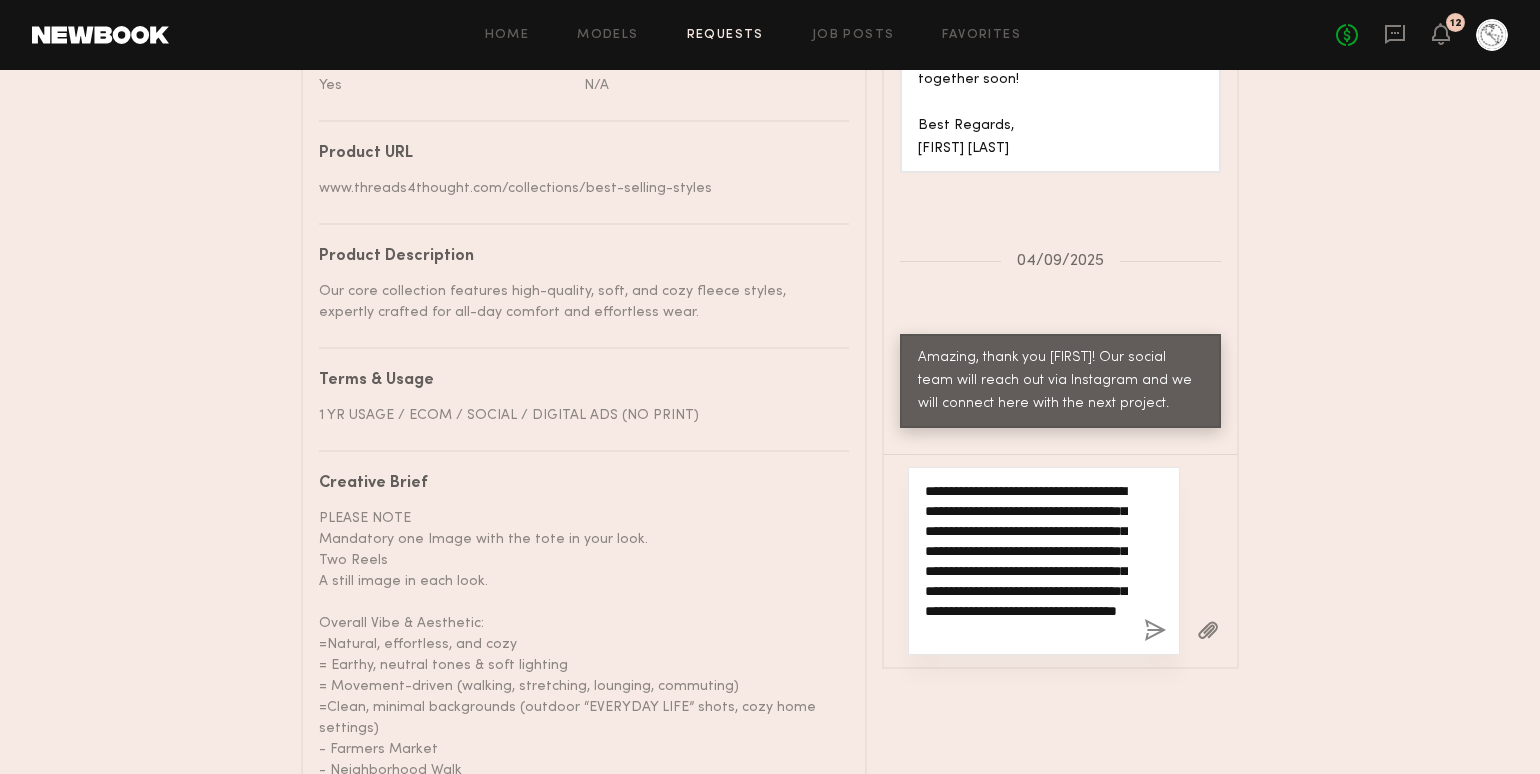 scroll, scrollTop: 37, scrollLeft: 0, axis: vertical 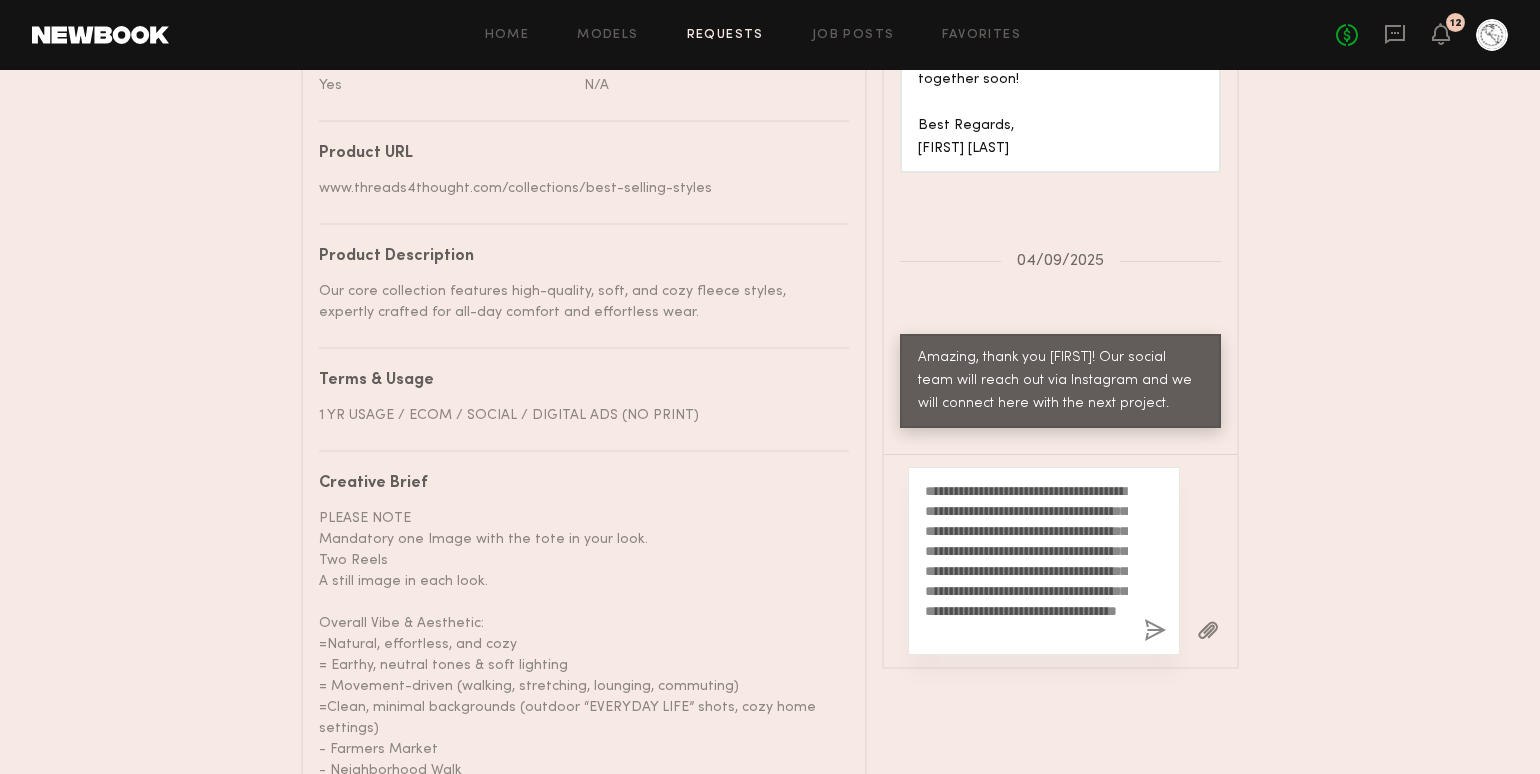 click 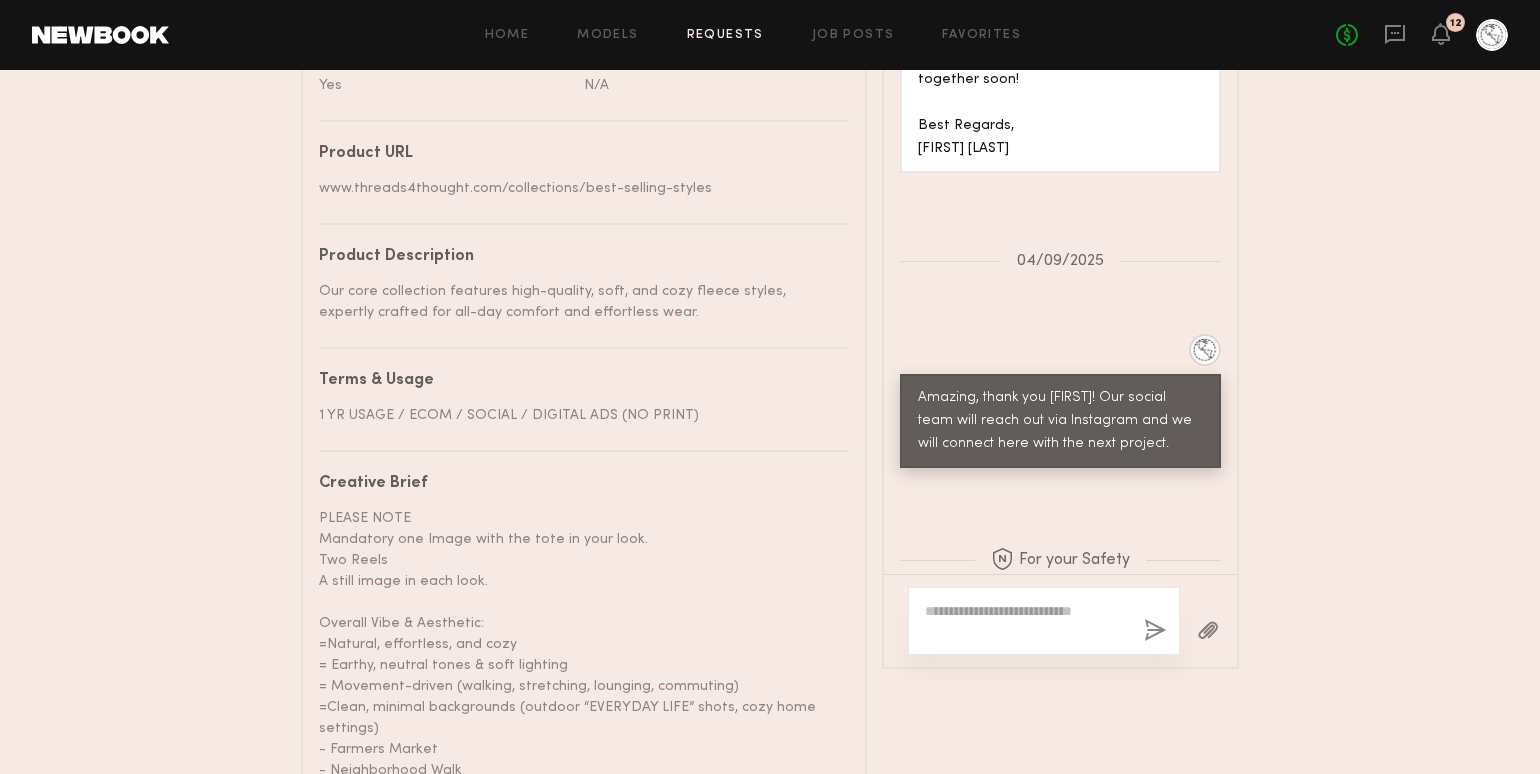 scroll, scrollTop: 3560, scrollLeft: 0, axis: vertical 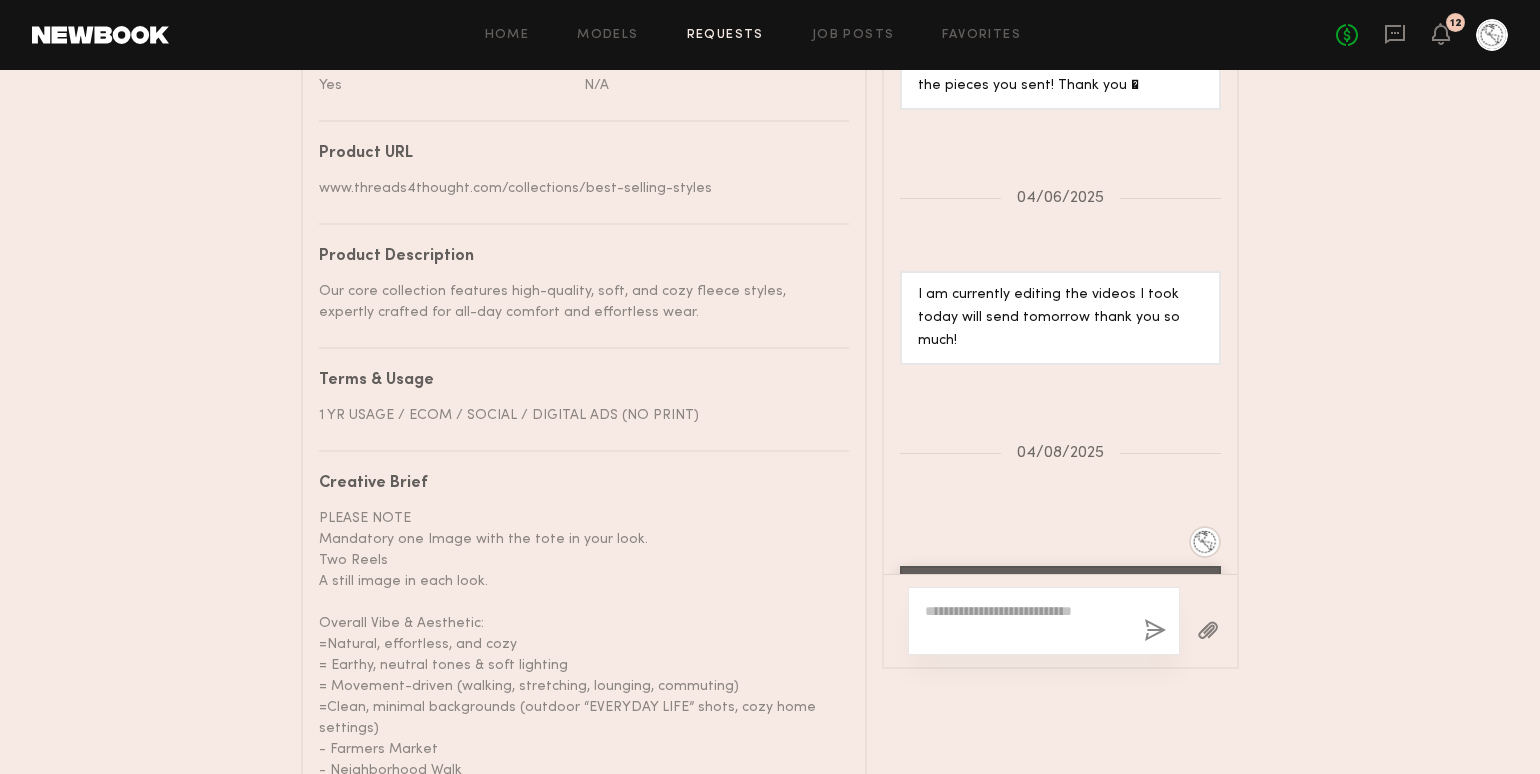 click on "Requests" 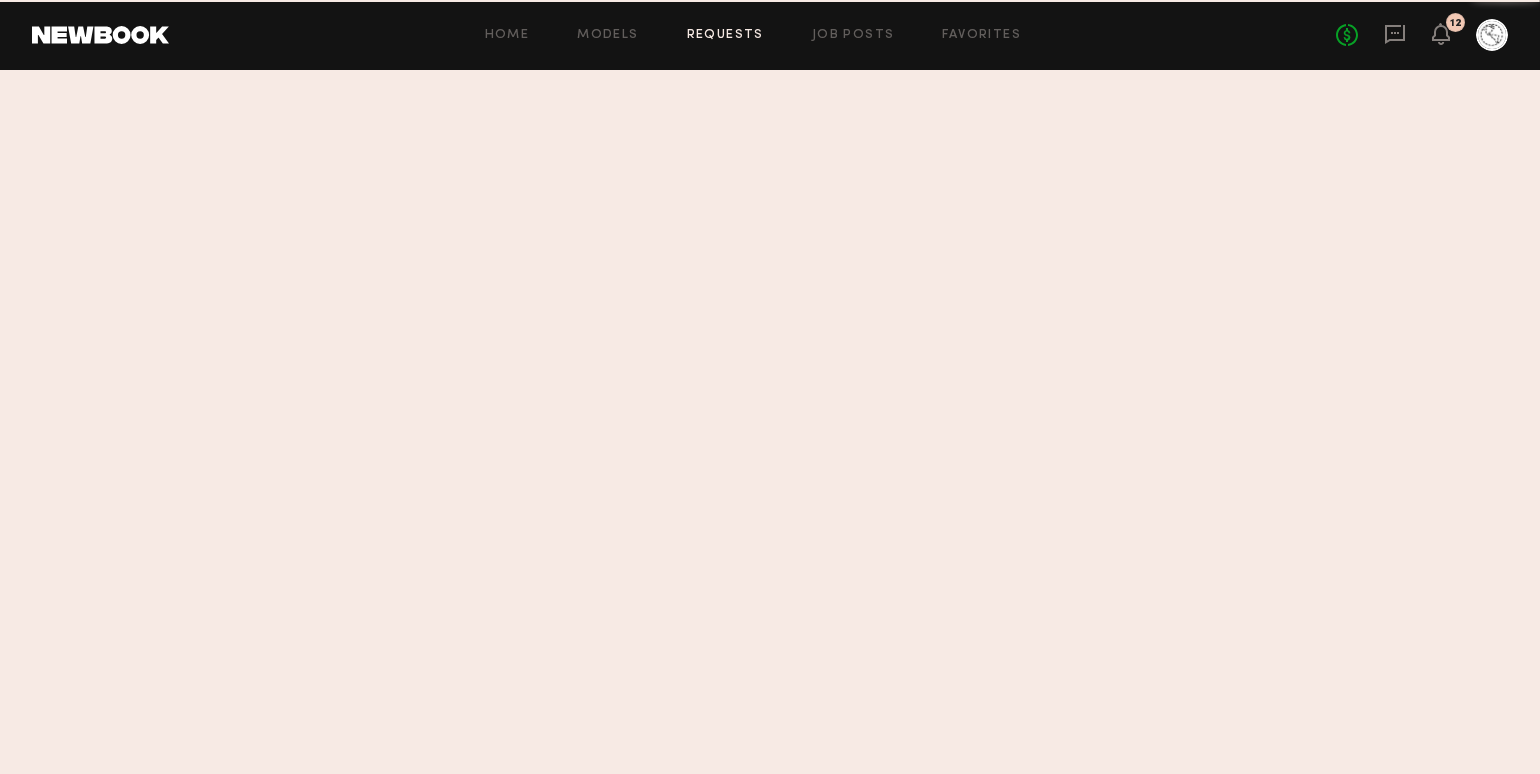 scroll, scrollTop: 0, scrollLeft: 0, axis: both 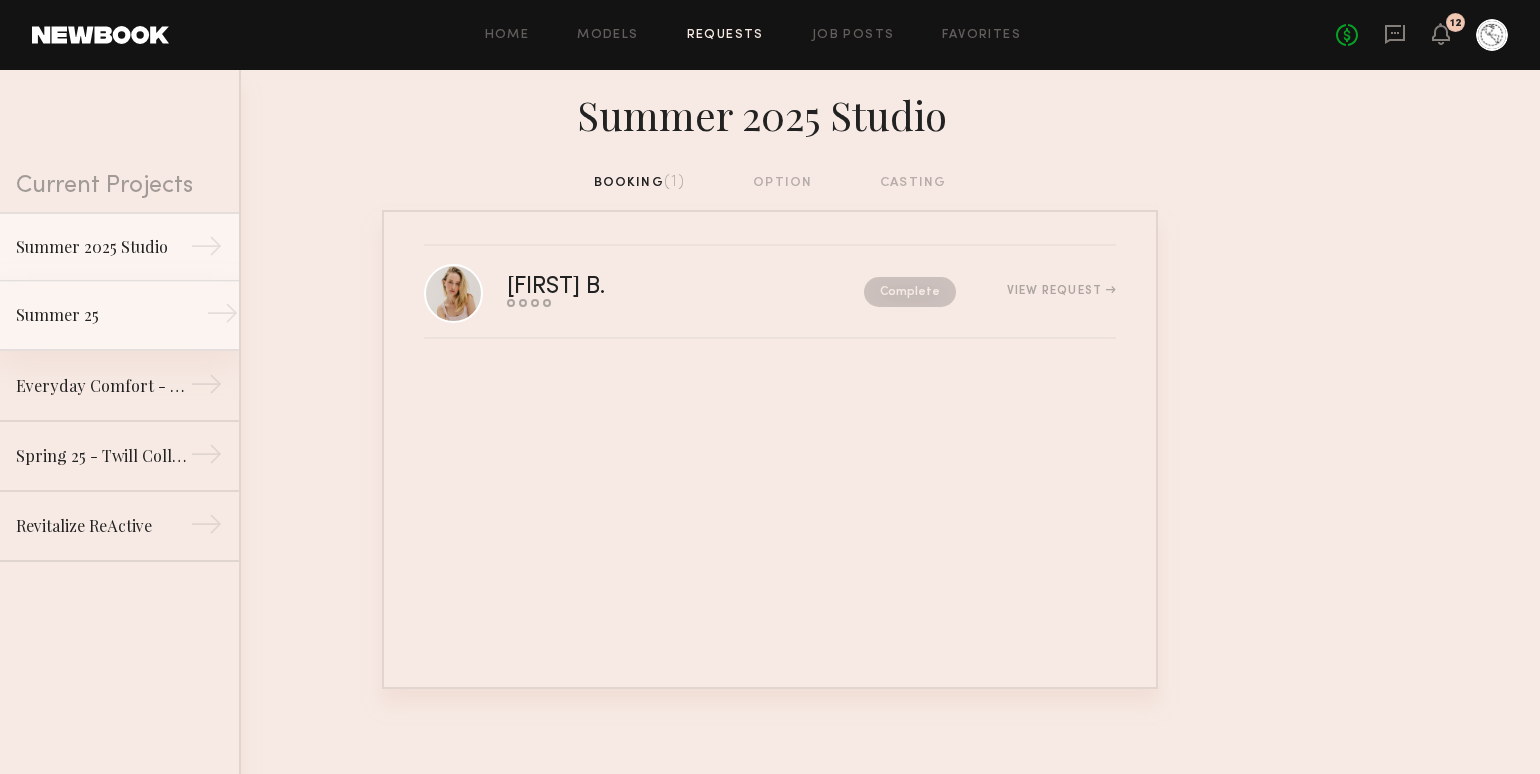 click on "Summer 25" 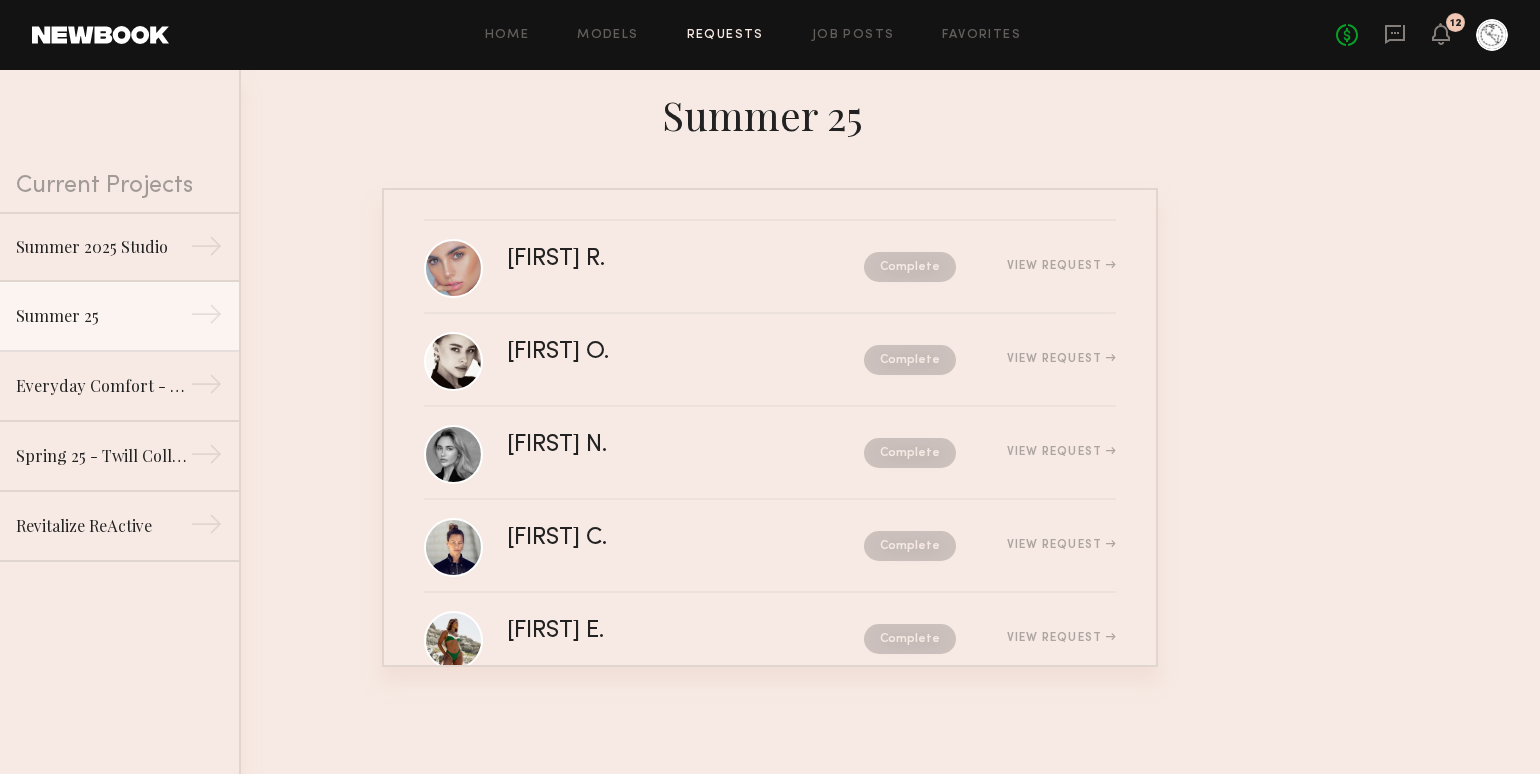 scroll, scrollTop: 0, scrollLeft: 0, axis: both 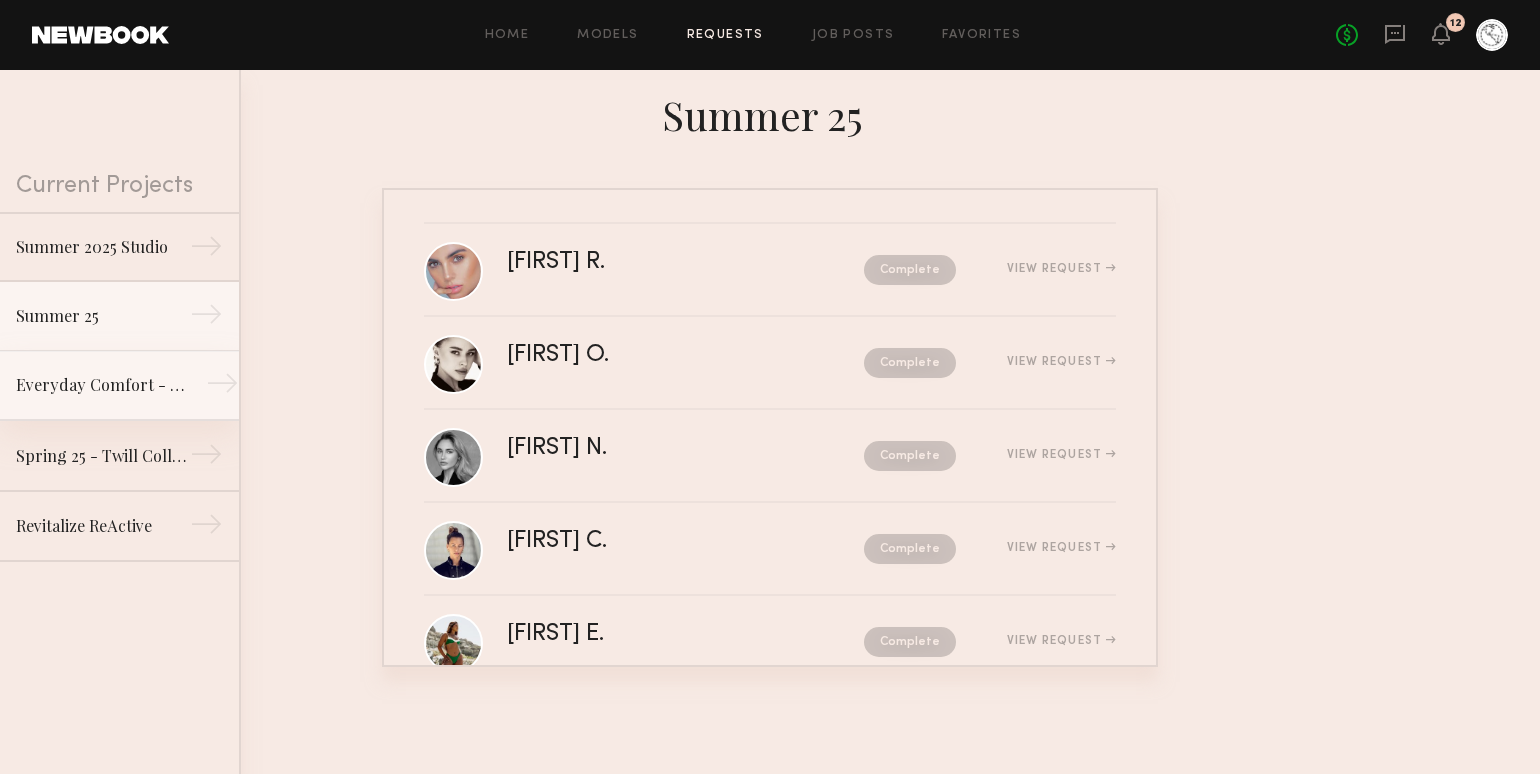 click on "Everyday Comfort - CORE" 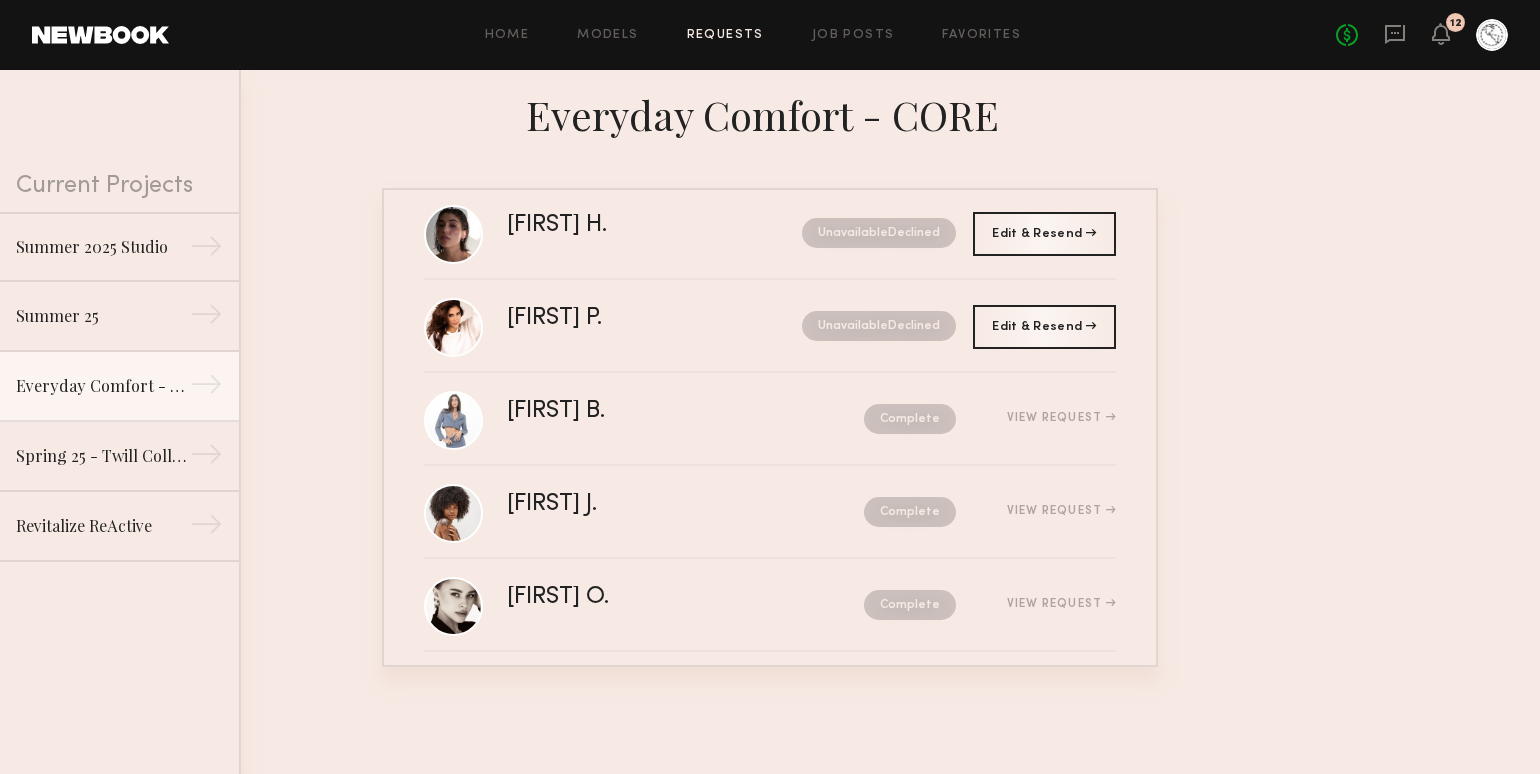 scroll, scrollTop: 1275, scrollLeft: 0, axis: vertical 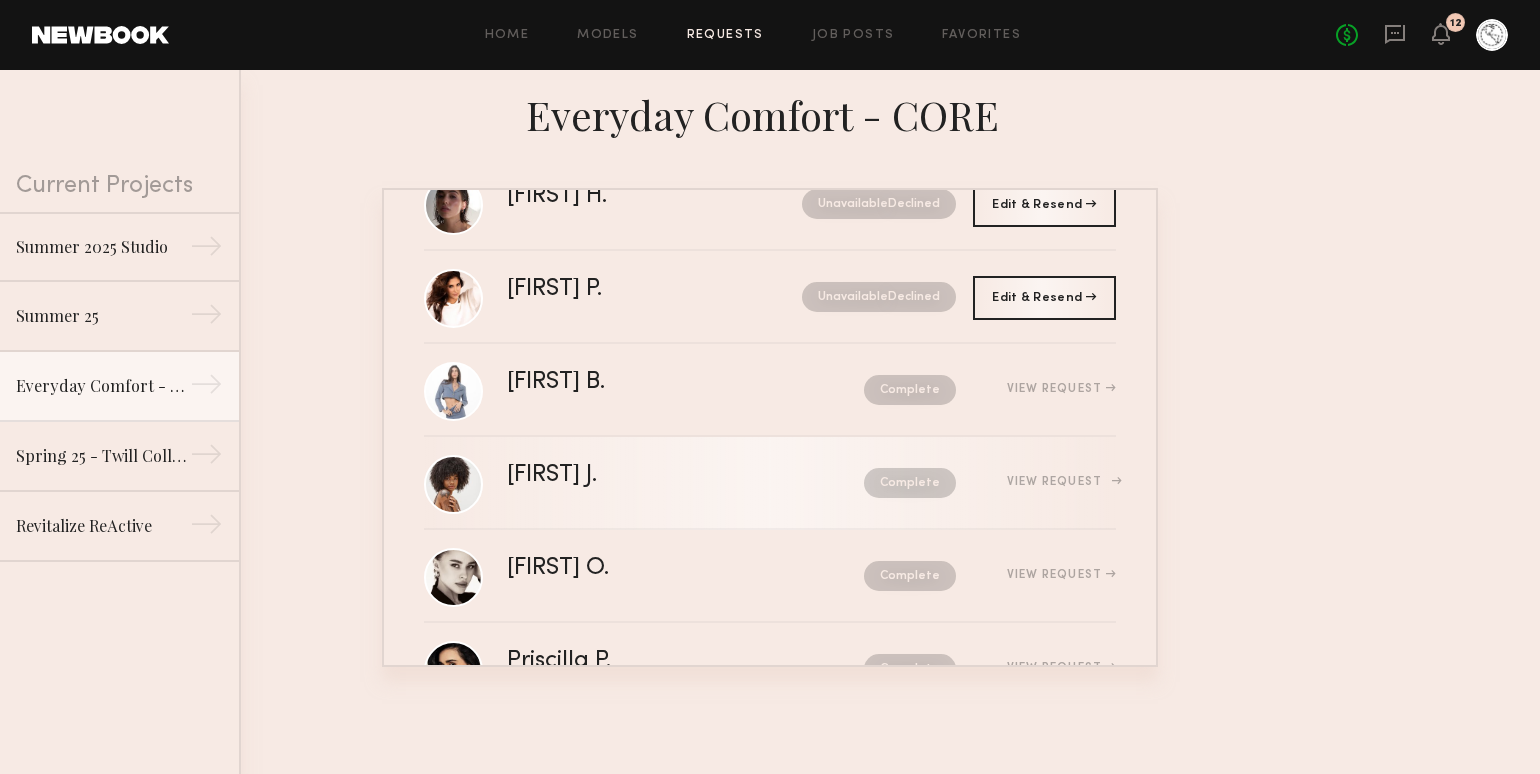 click on "[FIRST] J." 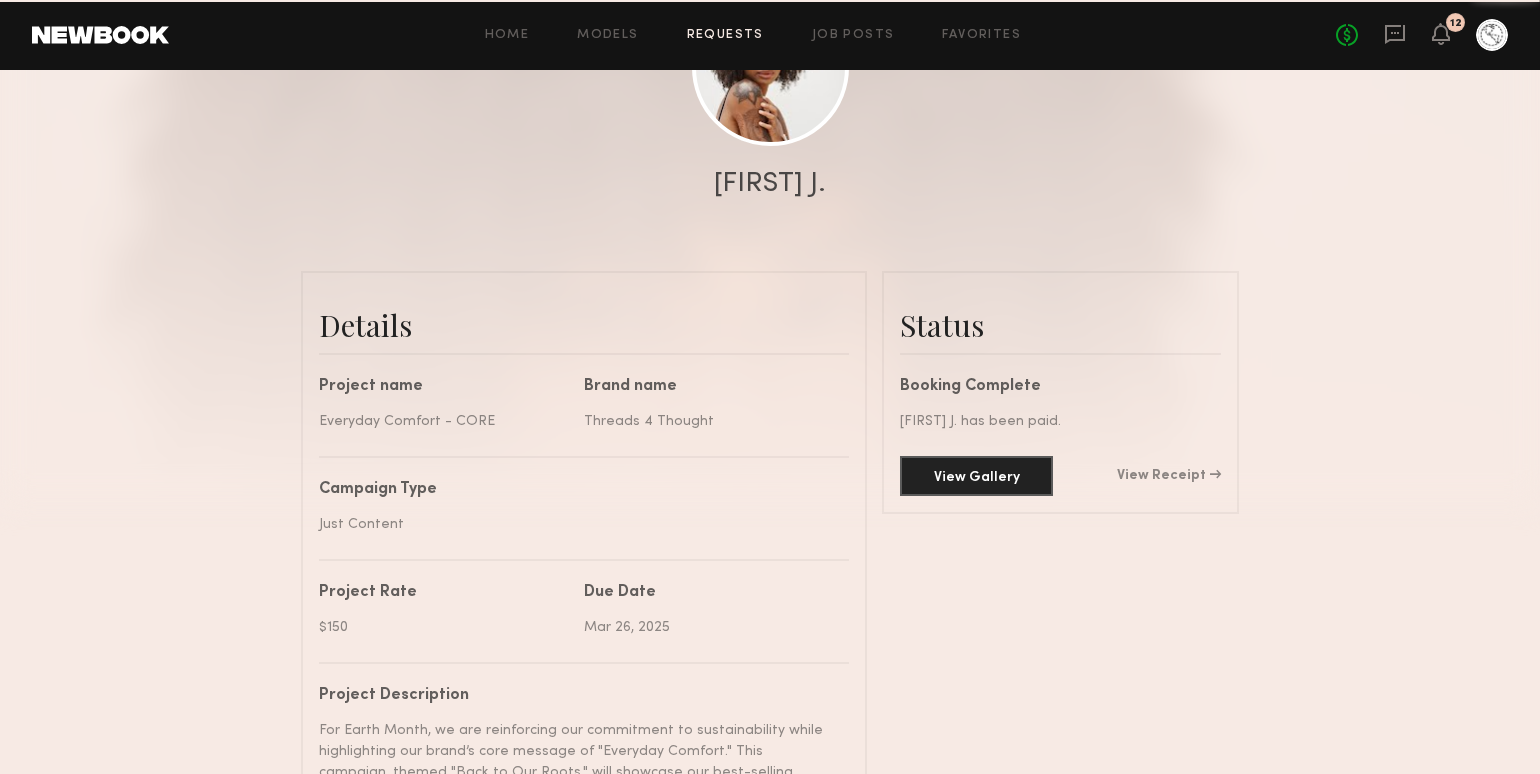 scroll, scrollTop: 478, scrollLeft: 0, axis: vertical 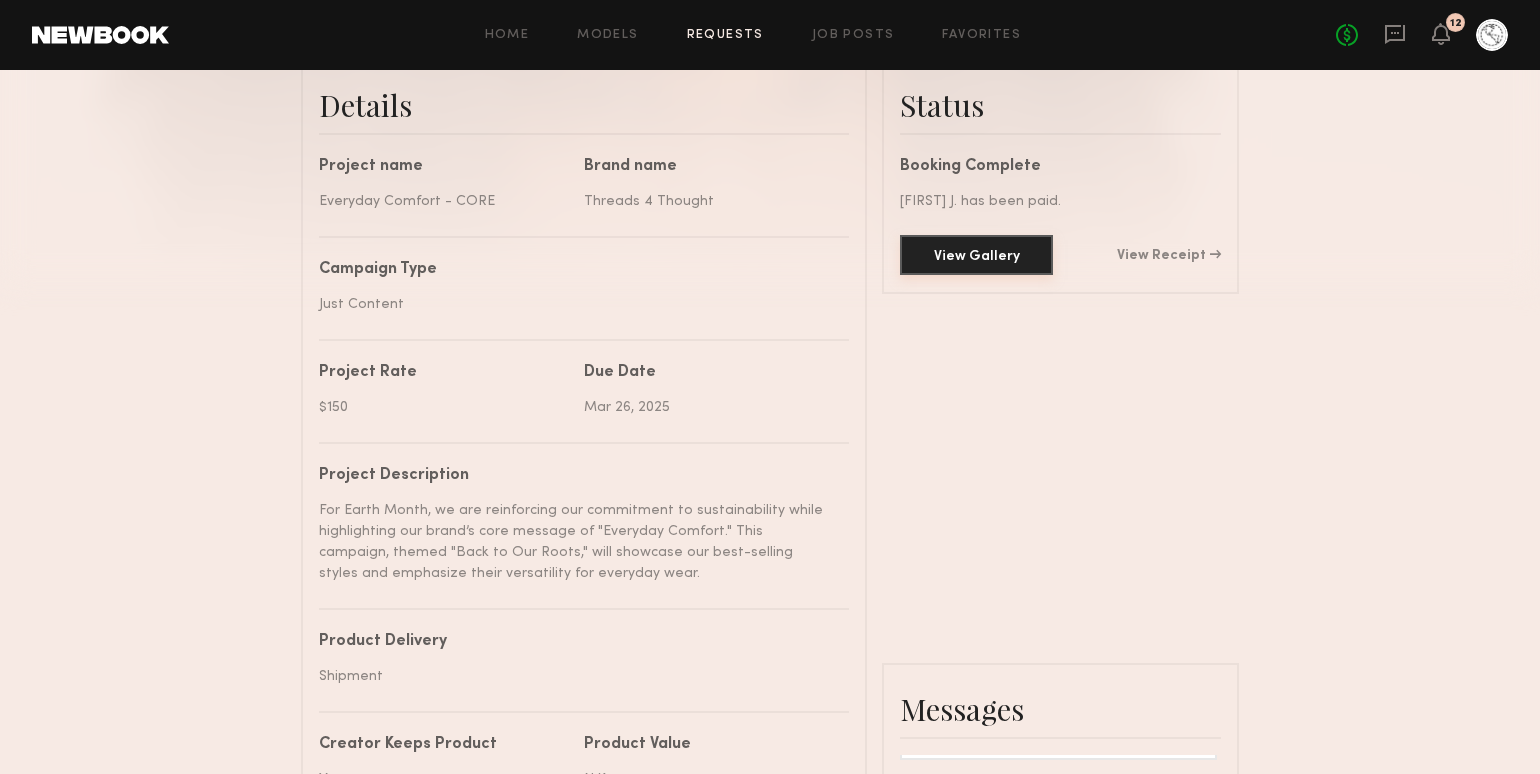 click on "View Gallery" 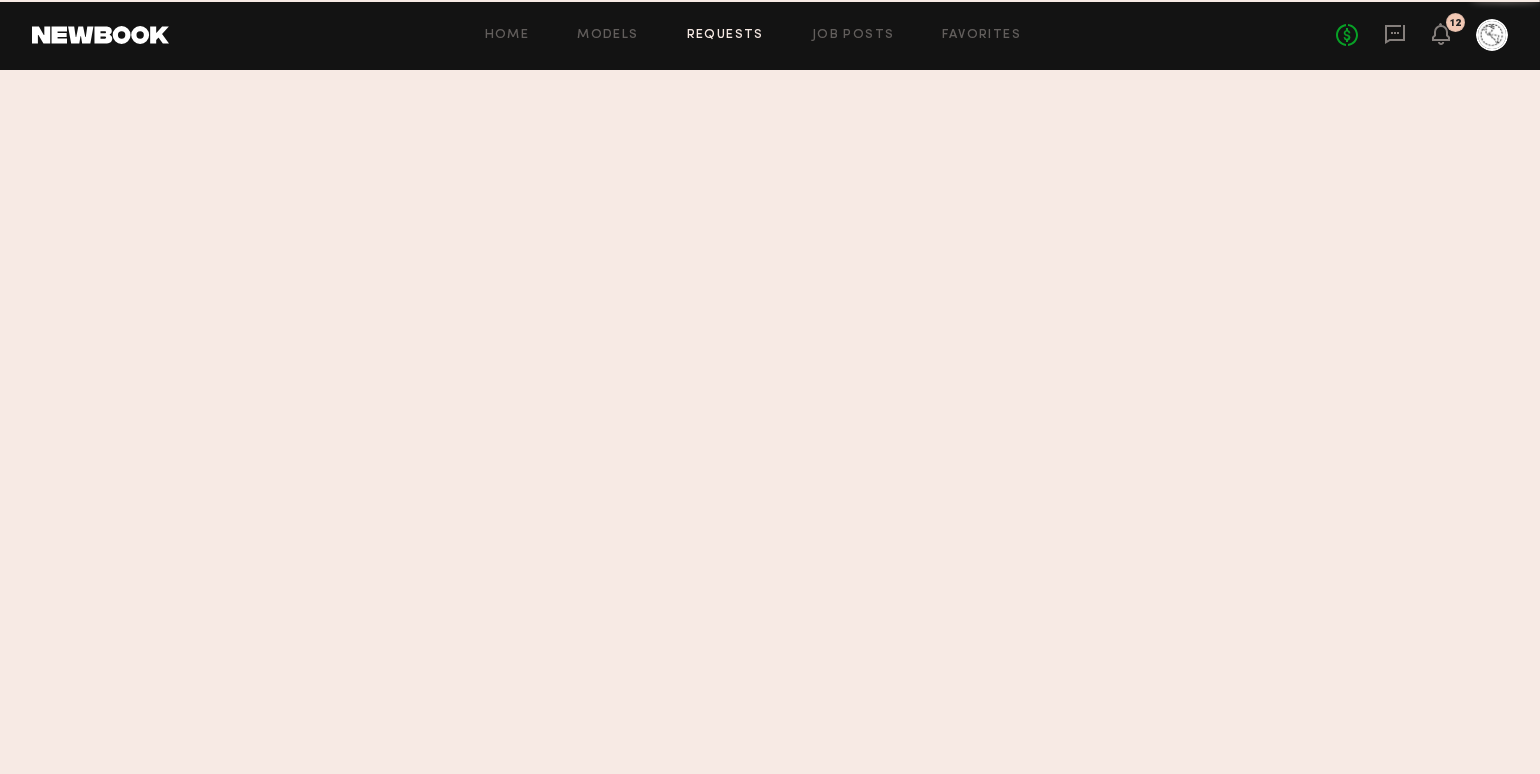 scroll, scrollTop: 0, scrollLeft: 0, axis: both 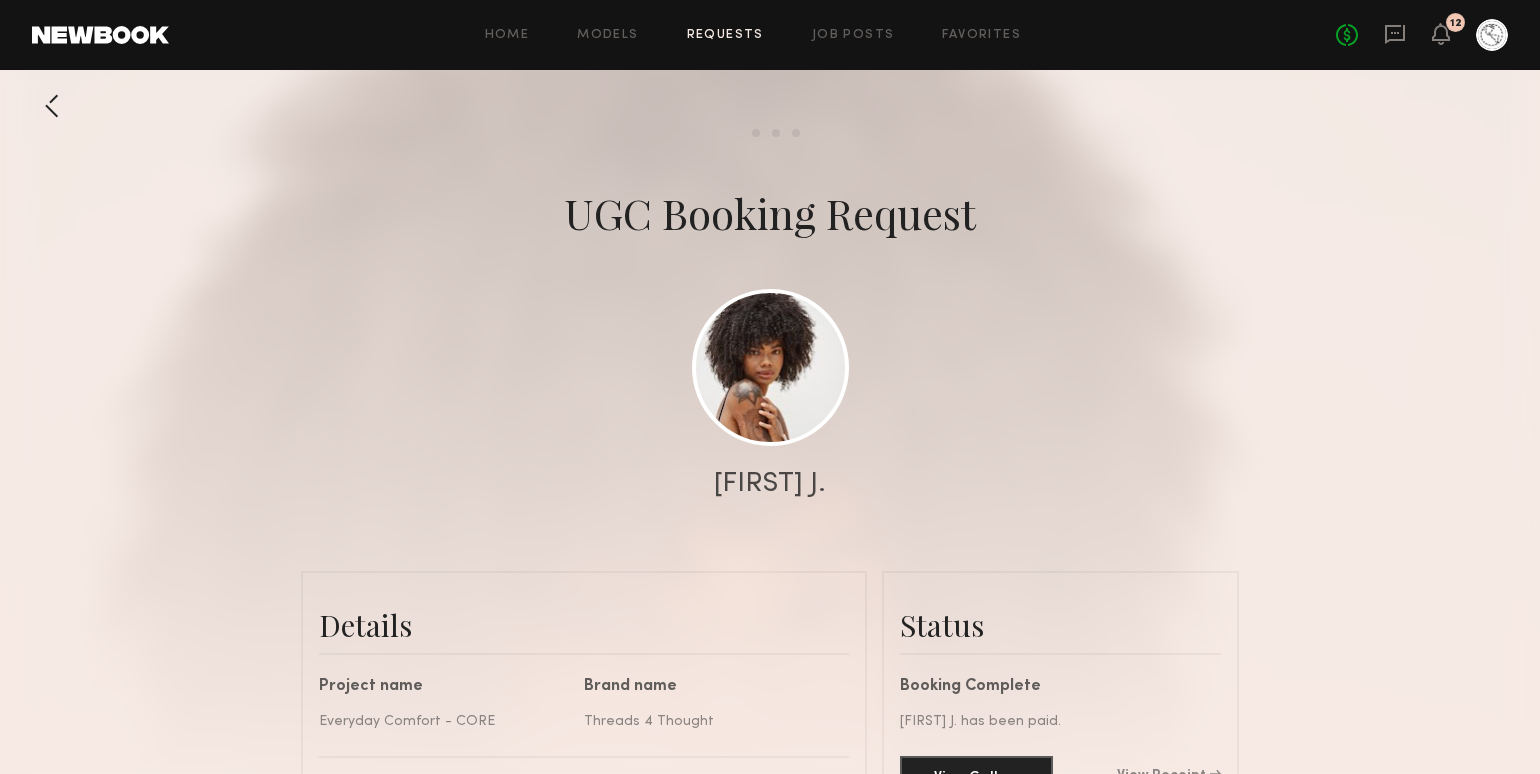 click 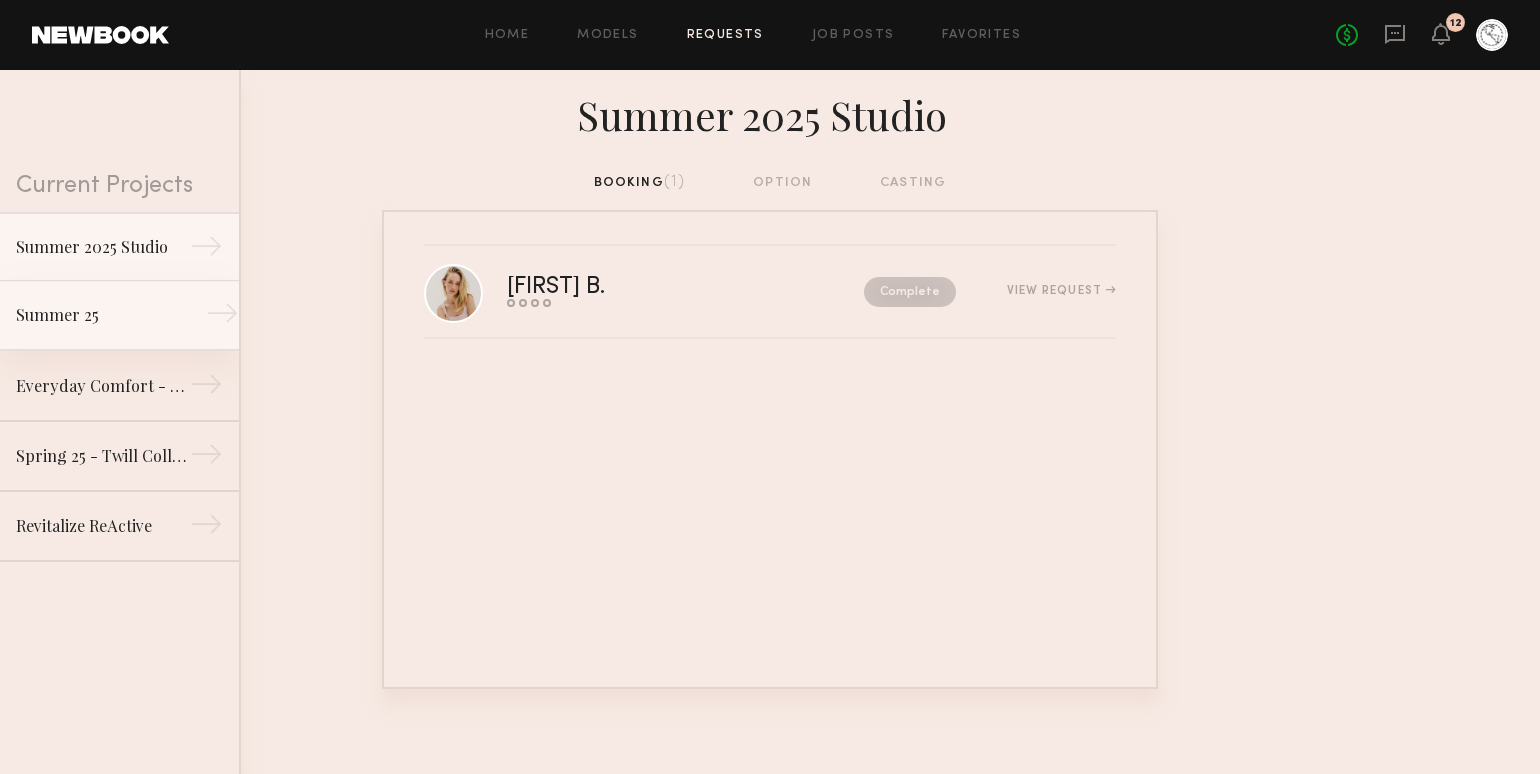 click on "Summer 25 →" 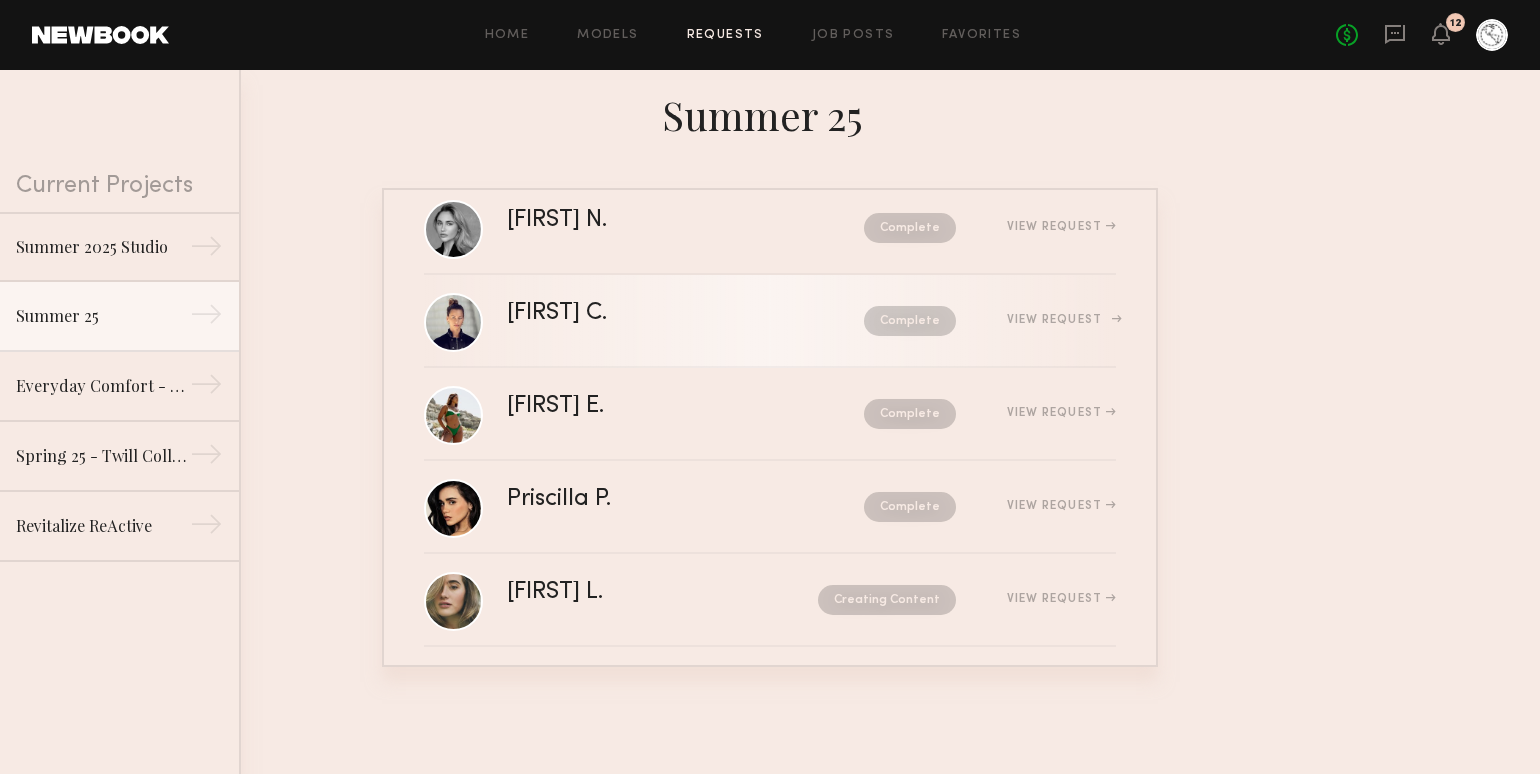 scroll, scrollTop: 242, scrollLeft: 0, axis: vertical 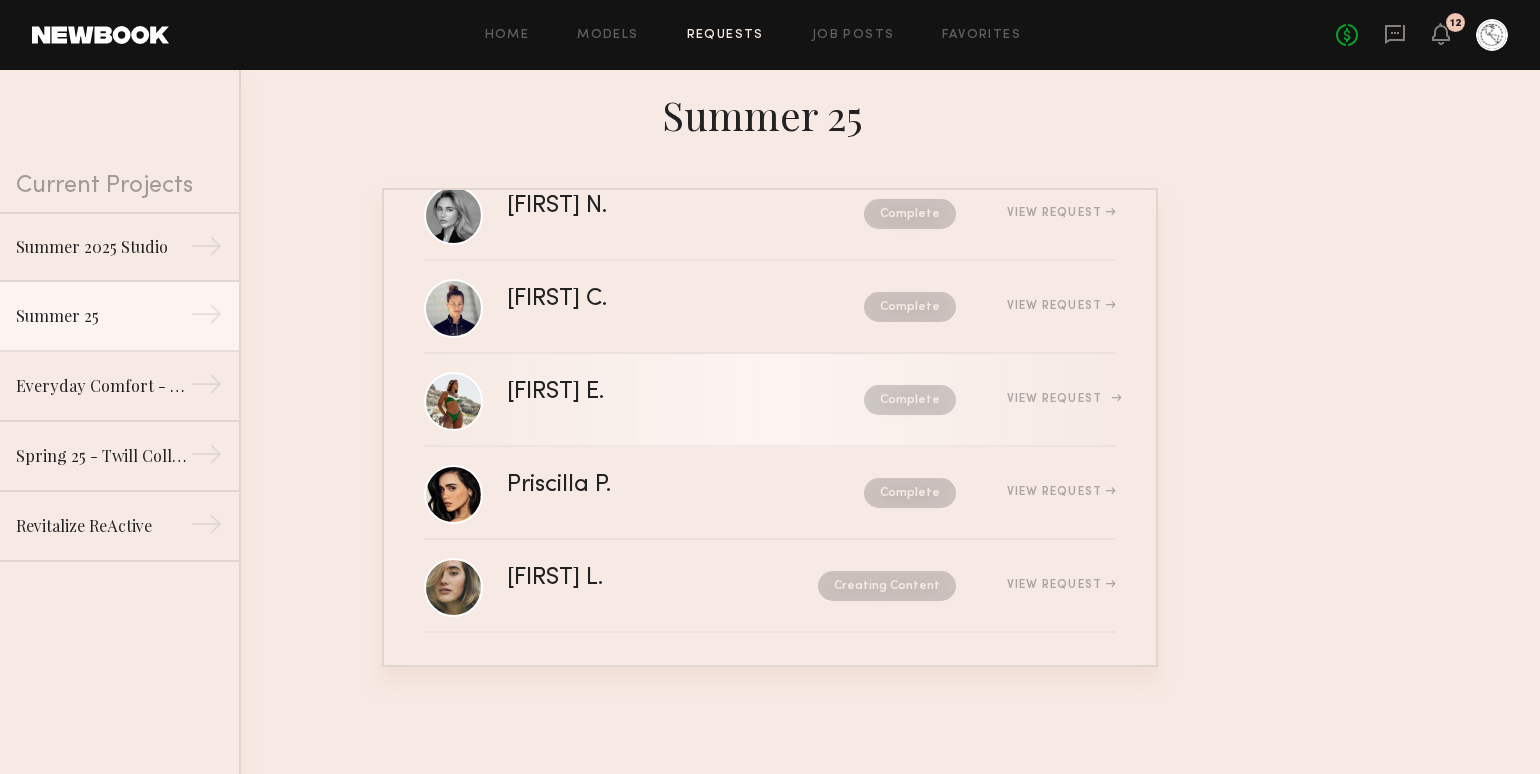 click on "[FIRST] E." 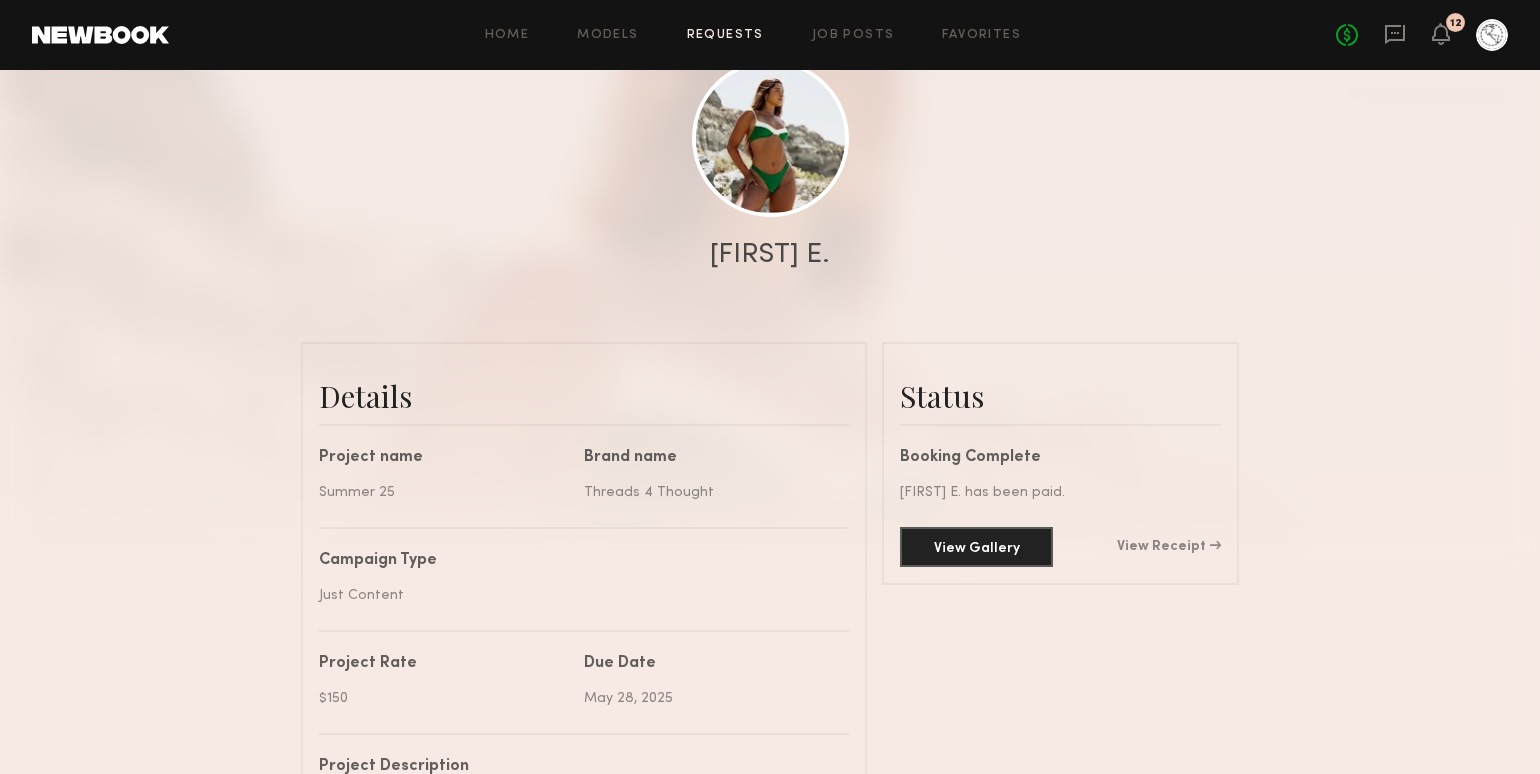 scroll, scrollTop: 249, scrollLeft: 0, axis: vertical 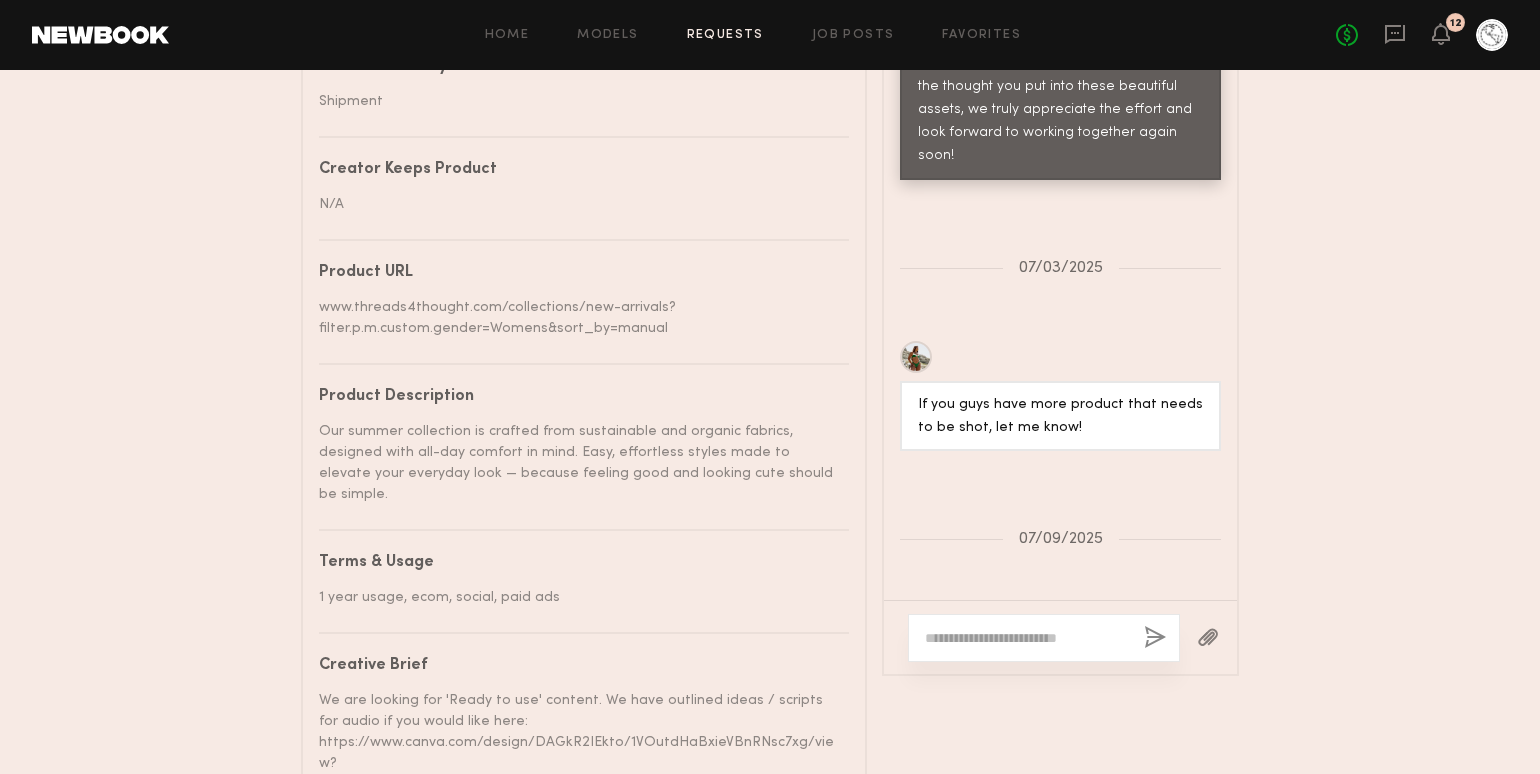click 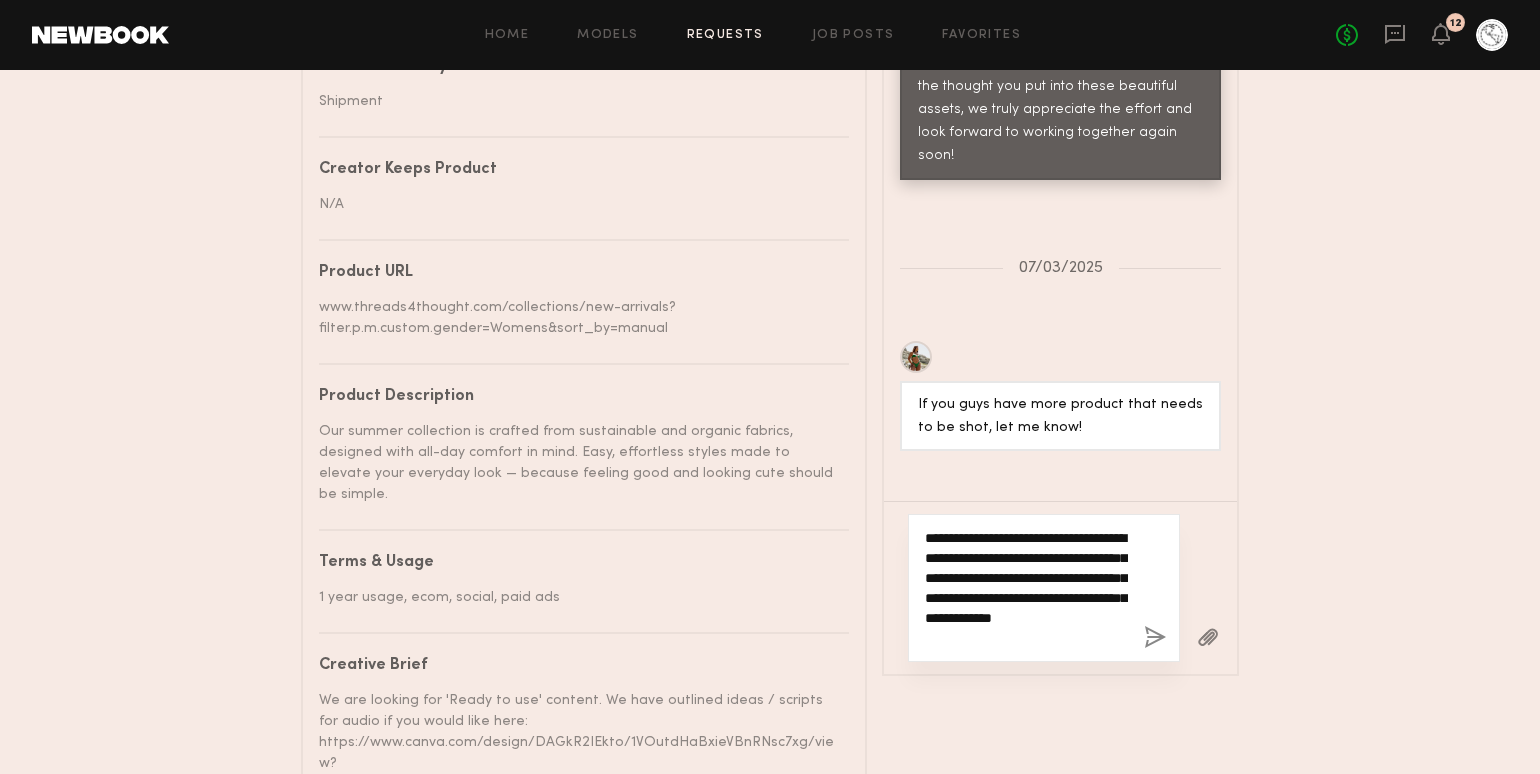 paste on "**********" 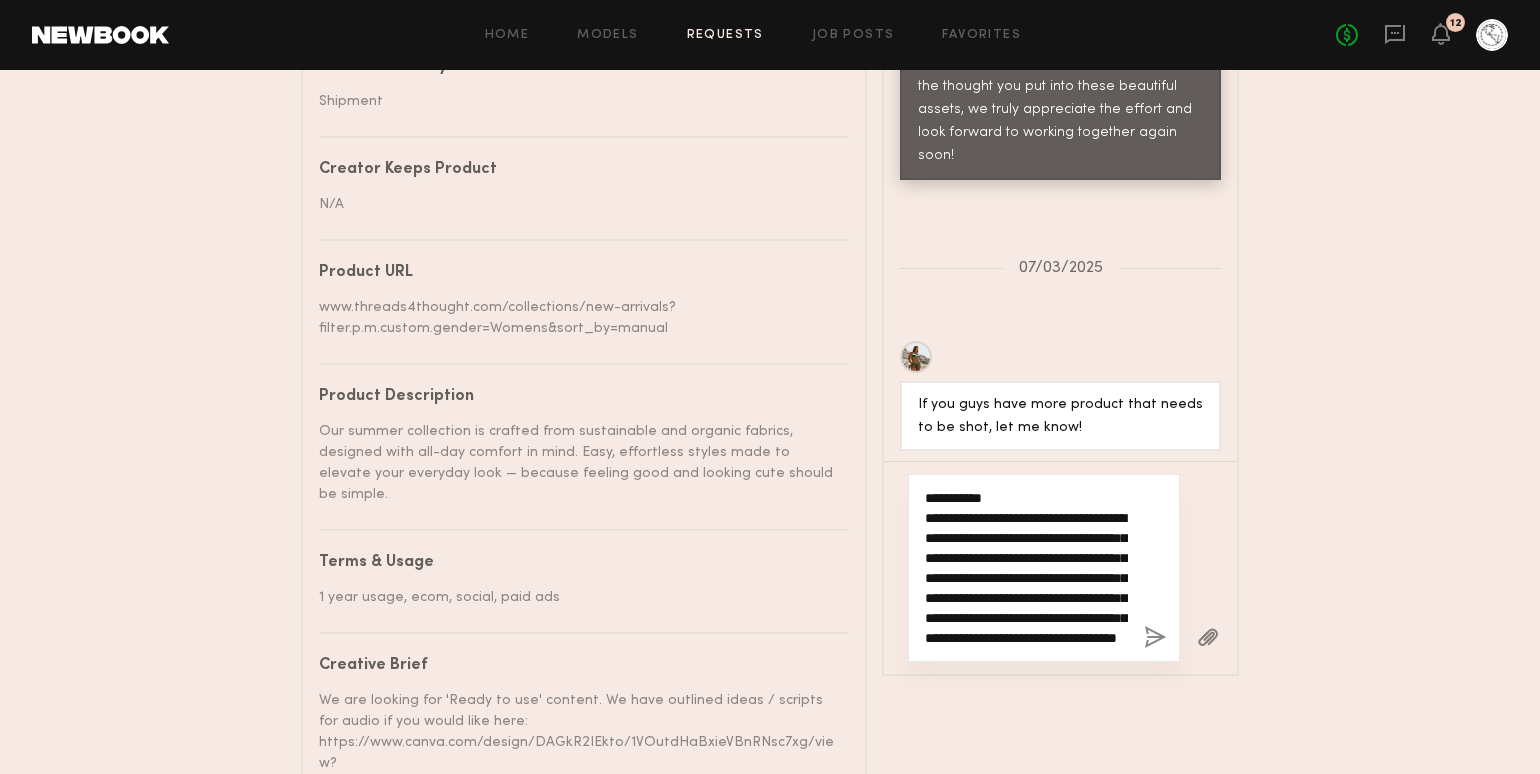 scroll, scrollTop: 57, scrollLeft: 0, axis: vertical 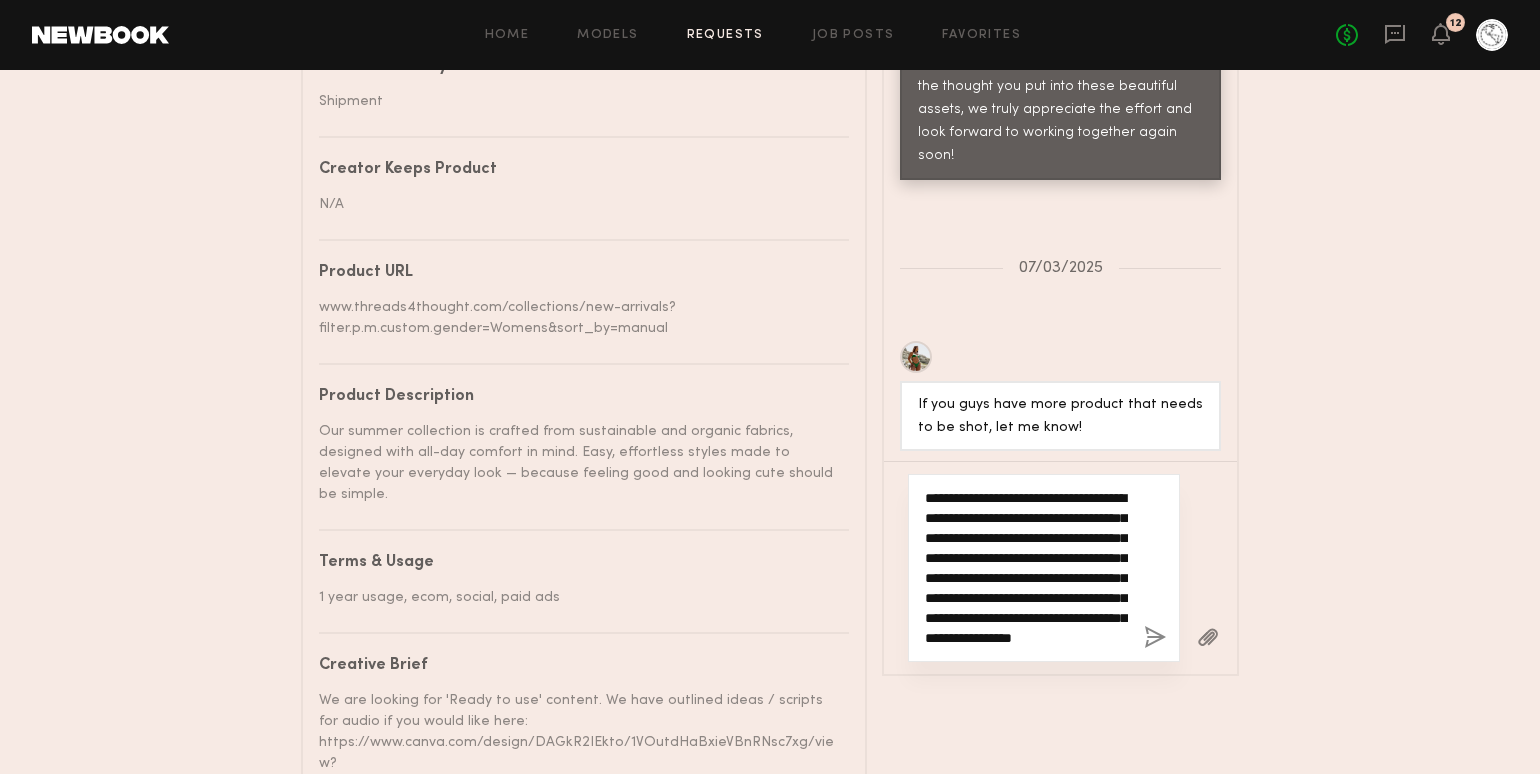 paste on "**********" 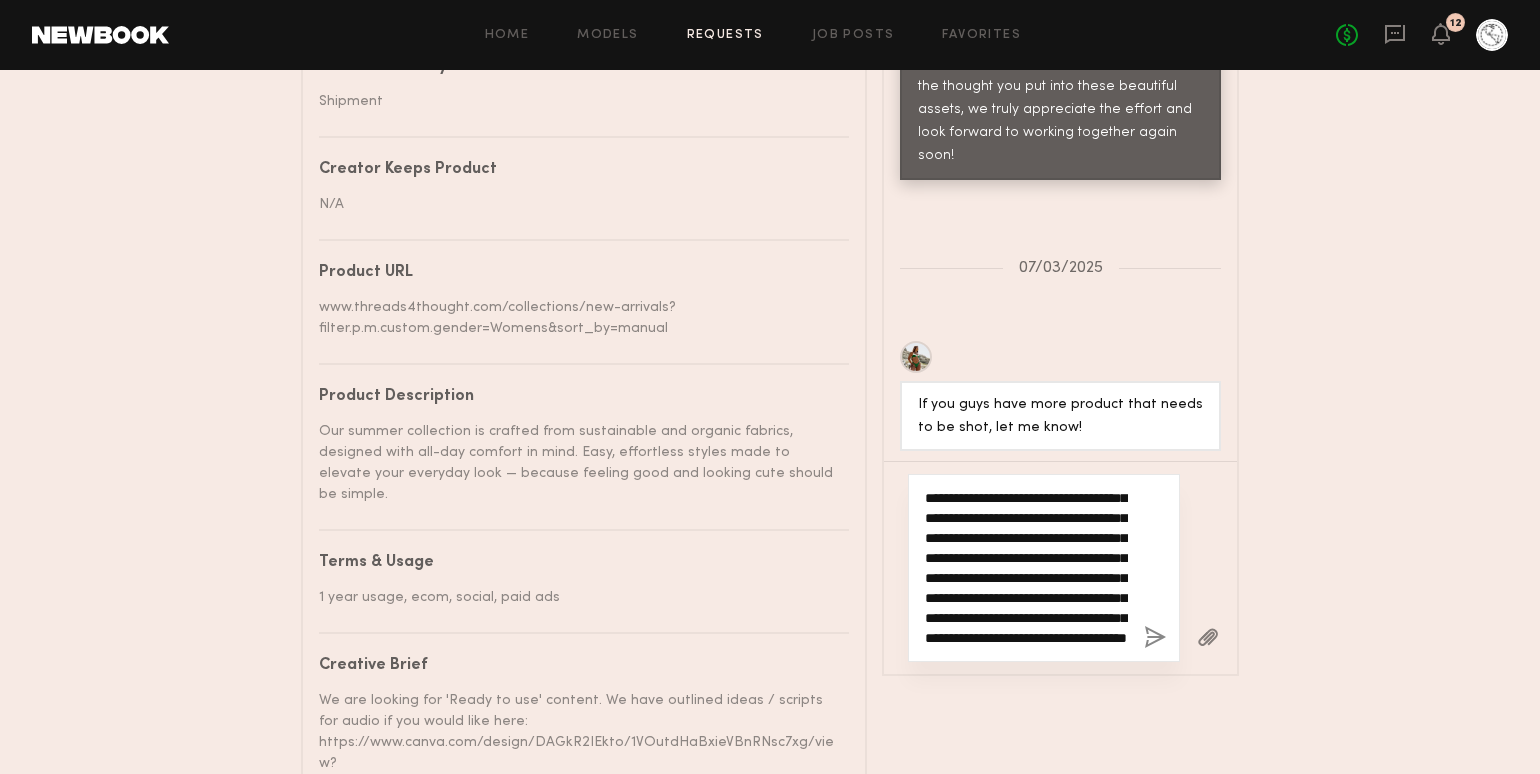 scroll, scrollTop: 117, scrollLeft: 0, axis: vertical 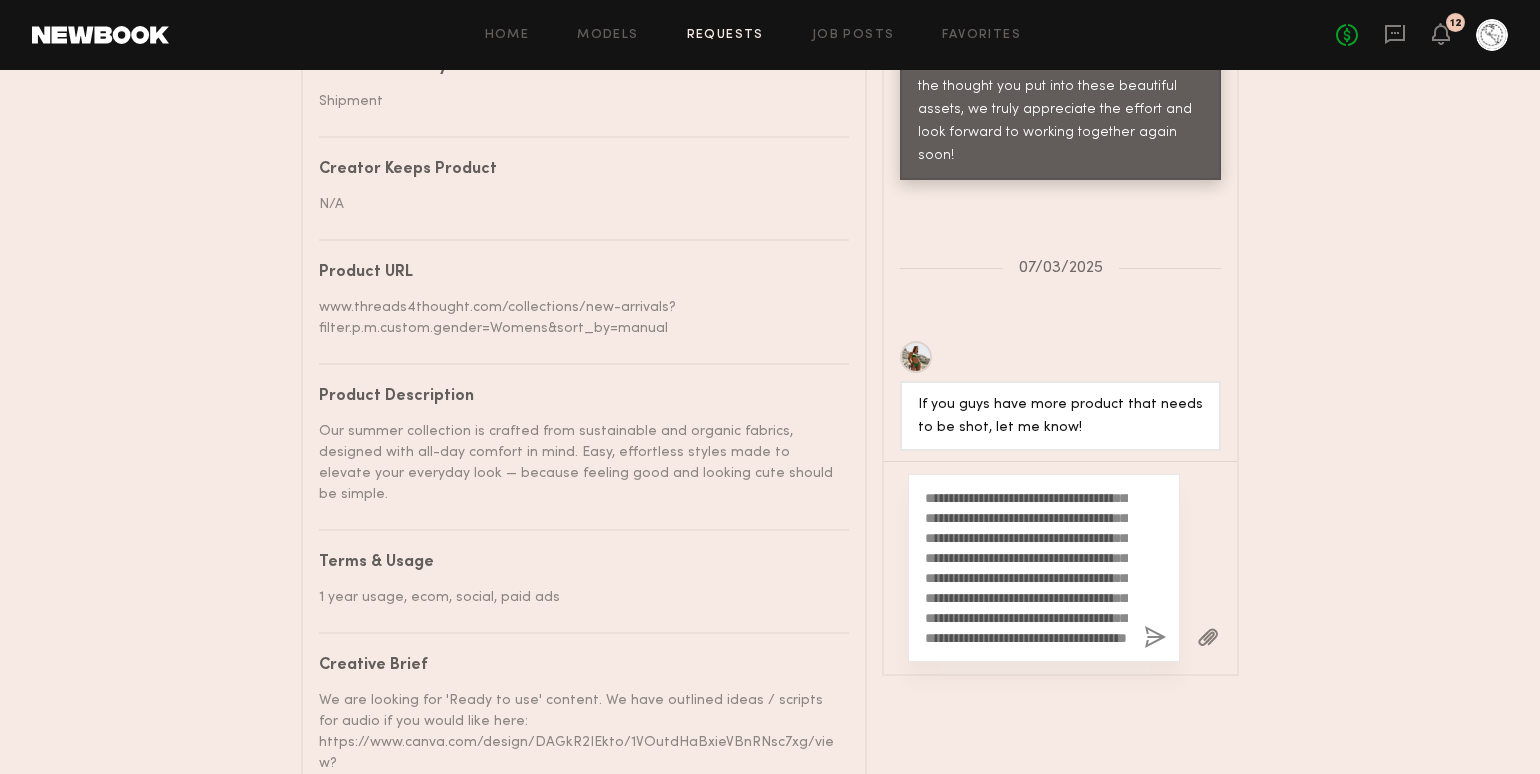 click 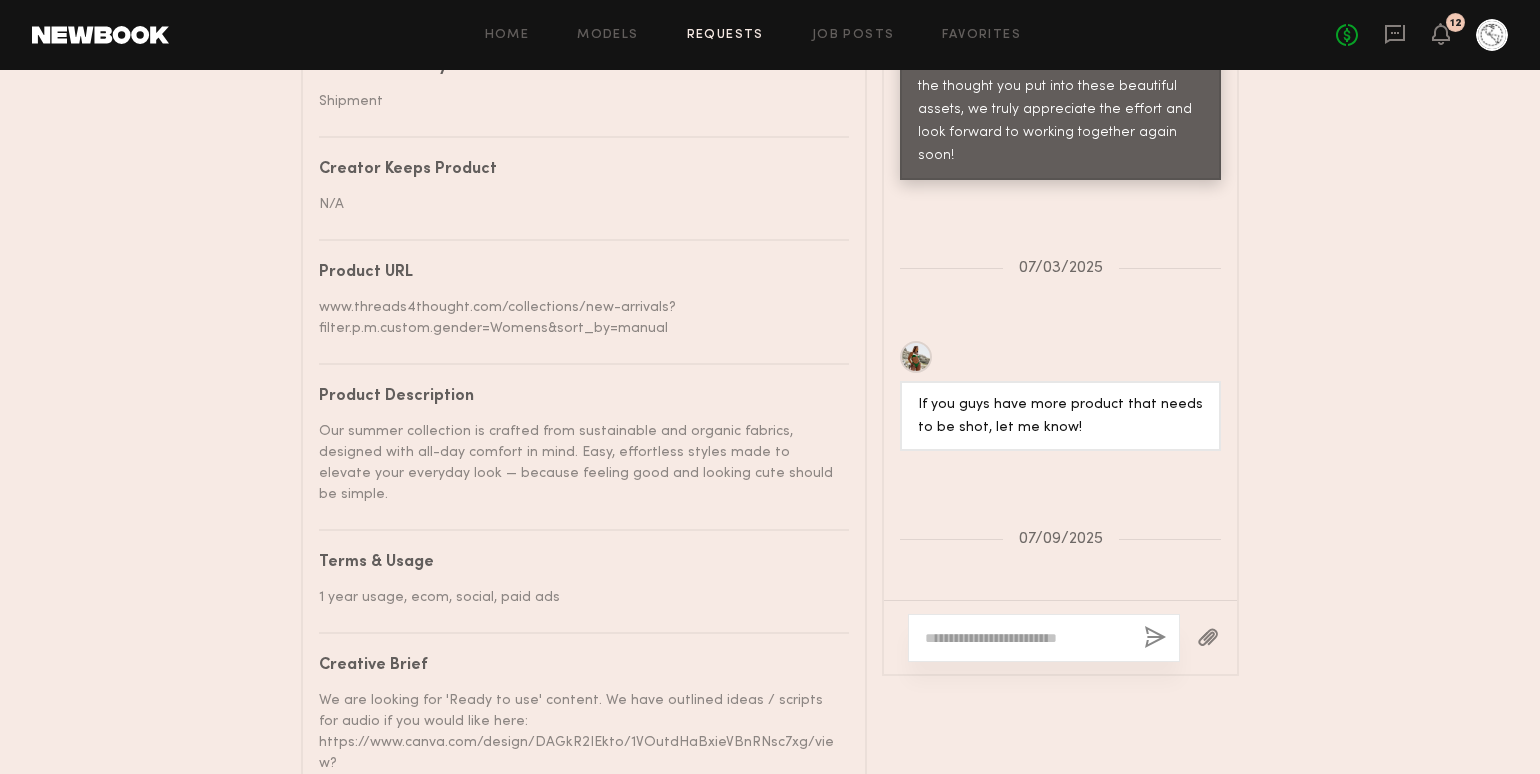 scroll, scrollTop: 3366, scrollLeft: 0, axis: vertical 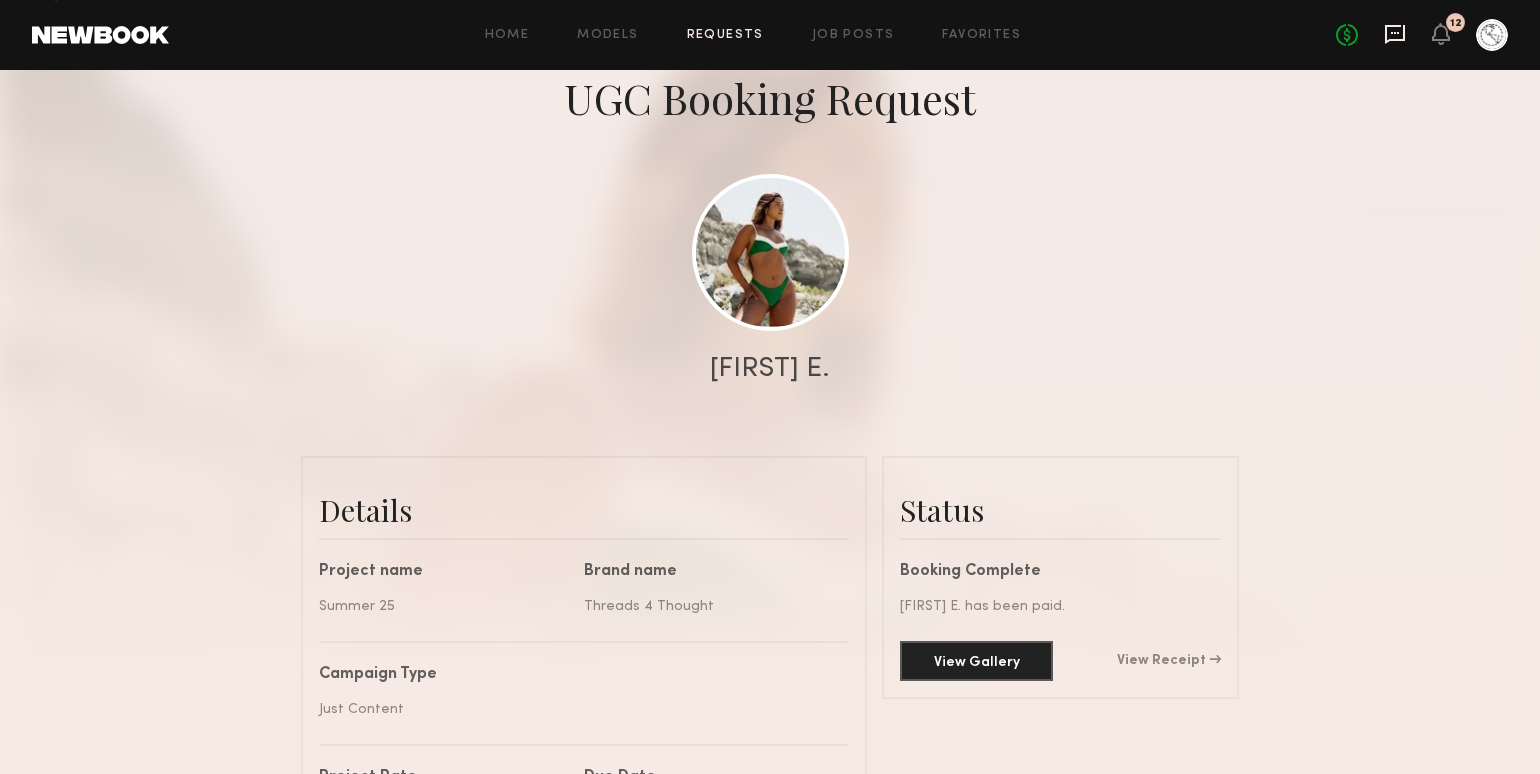 click 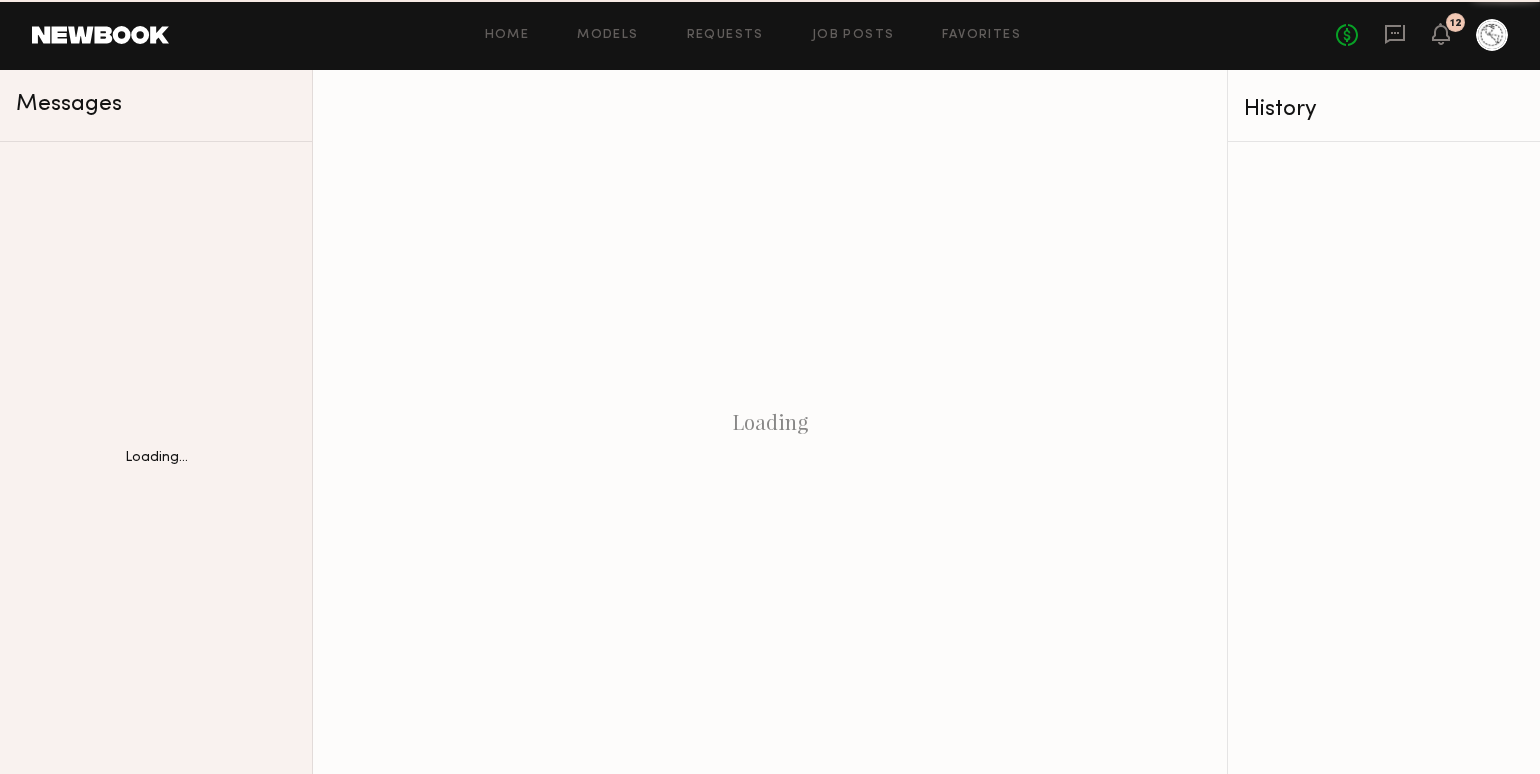 scroll, scrollTop: 0, scrollLeft: 0, axis: both 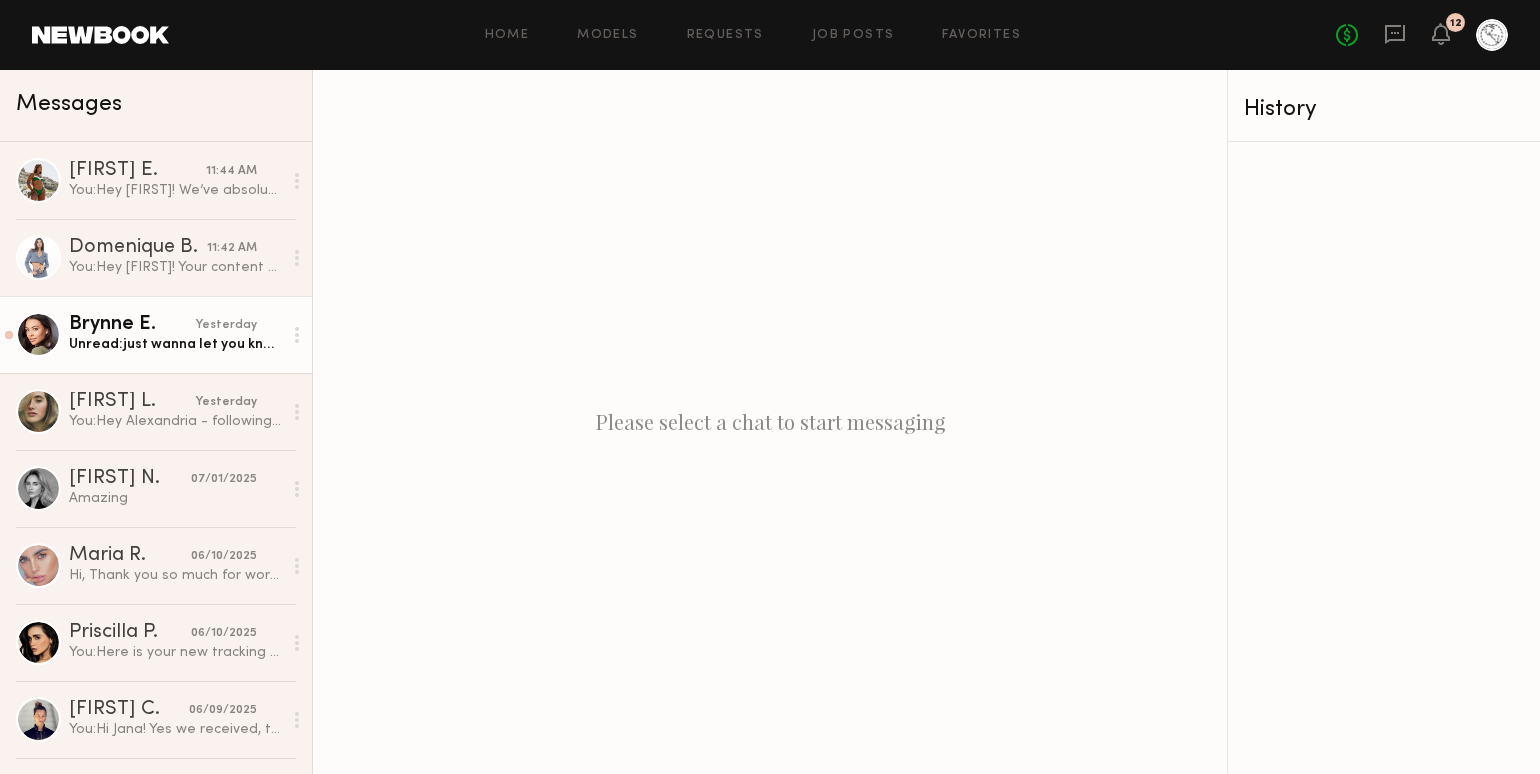 click on "[FIRST] E. yesterday Unread:  just wanna let you know i am out of town this week through friday & [DATE]-[DATE]" 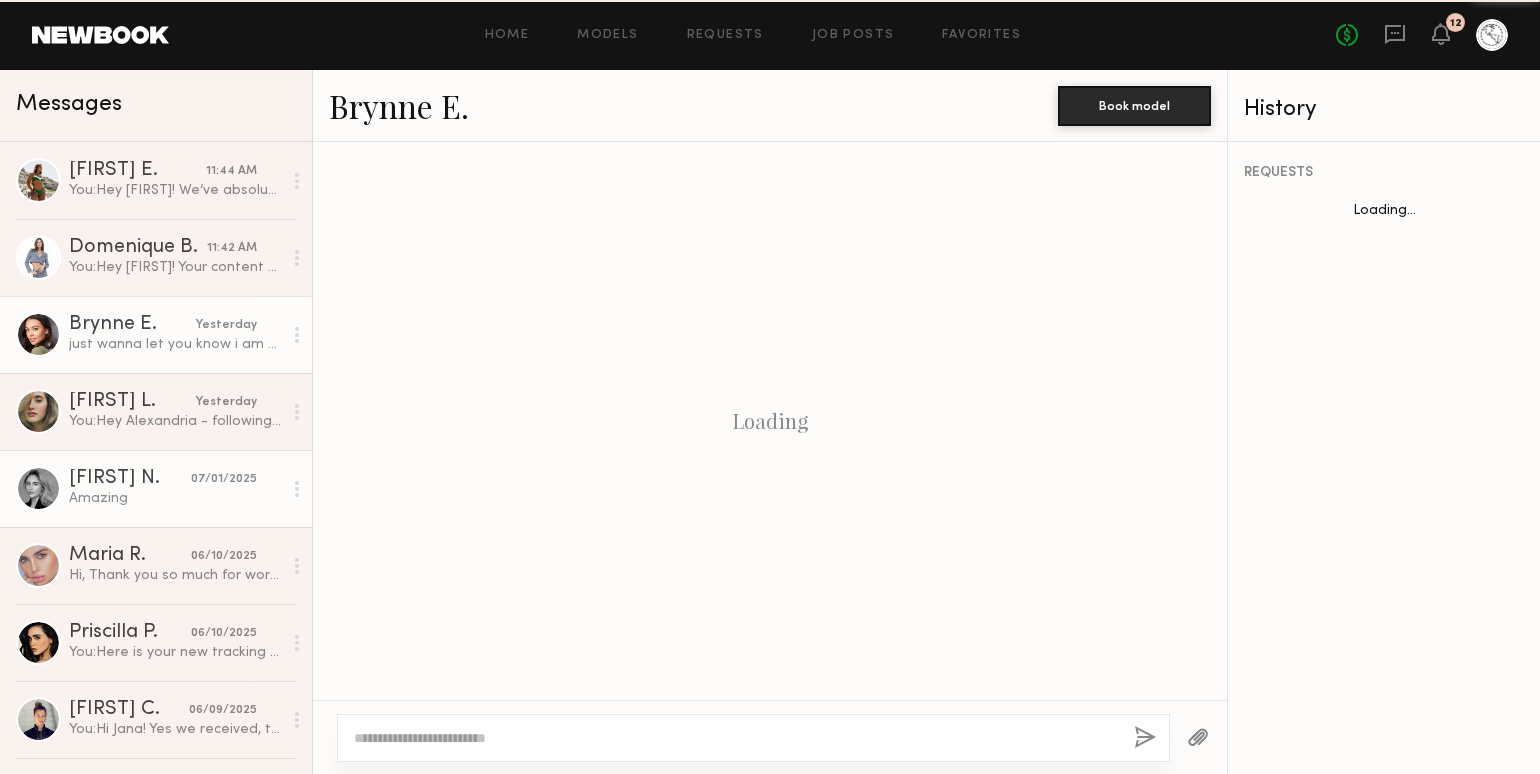 scroll, scrollTop: 1876, scrollLeft: 0, axis: vertical 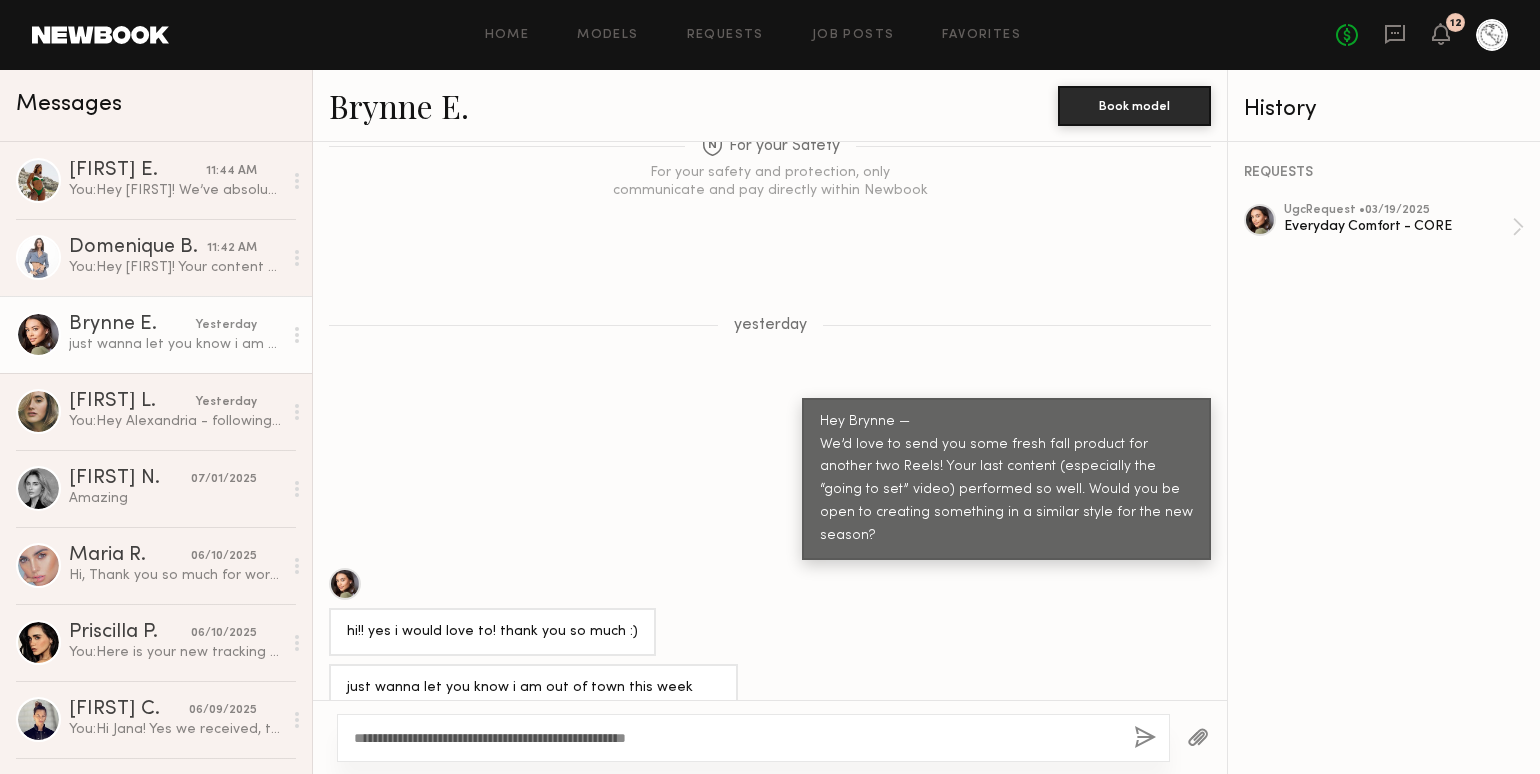 click on "**********" 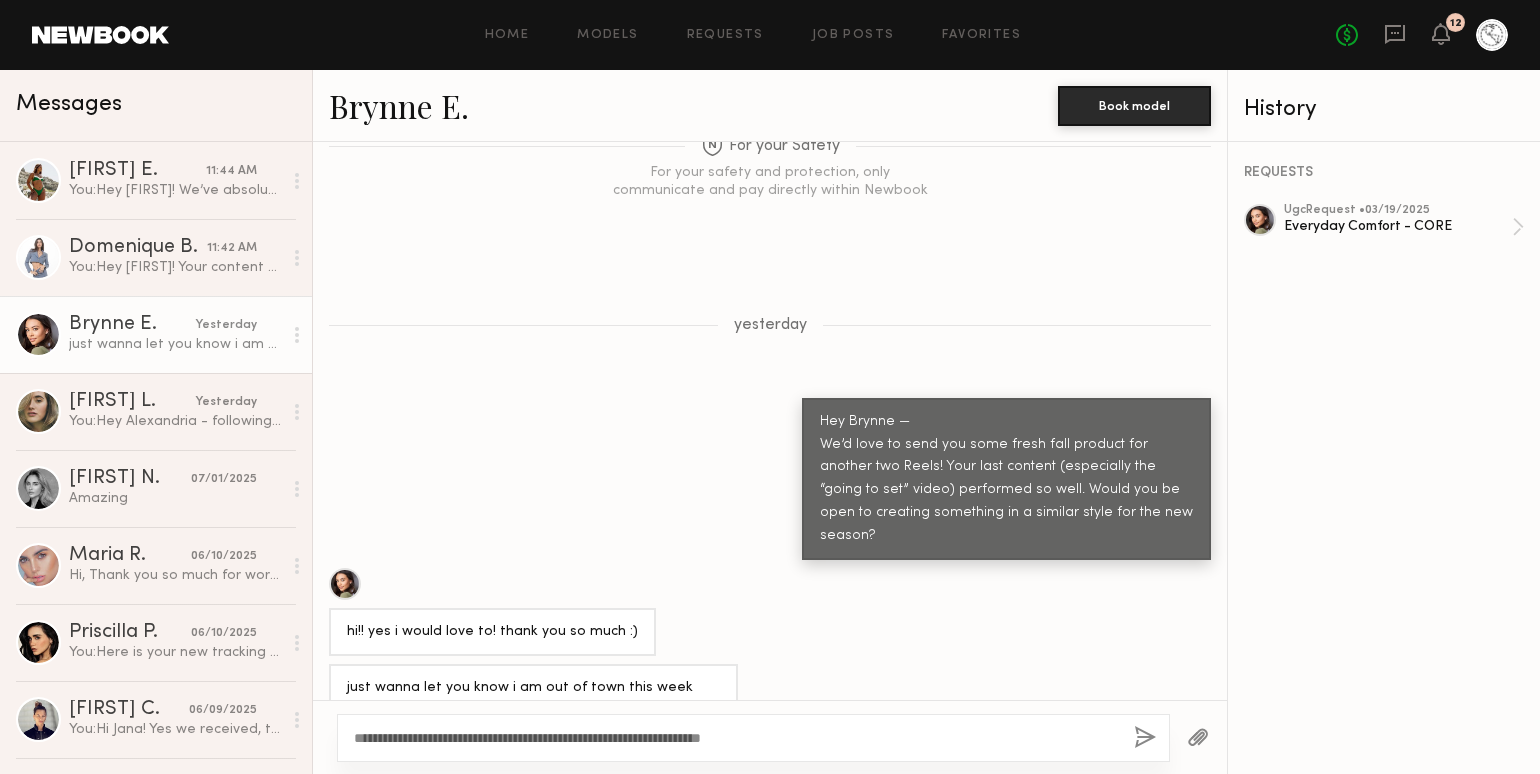 click on "**********" 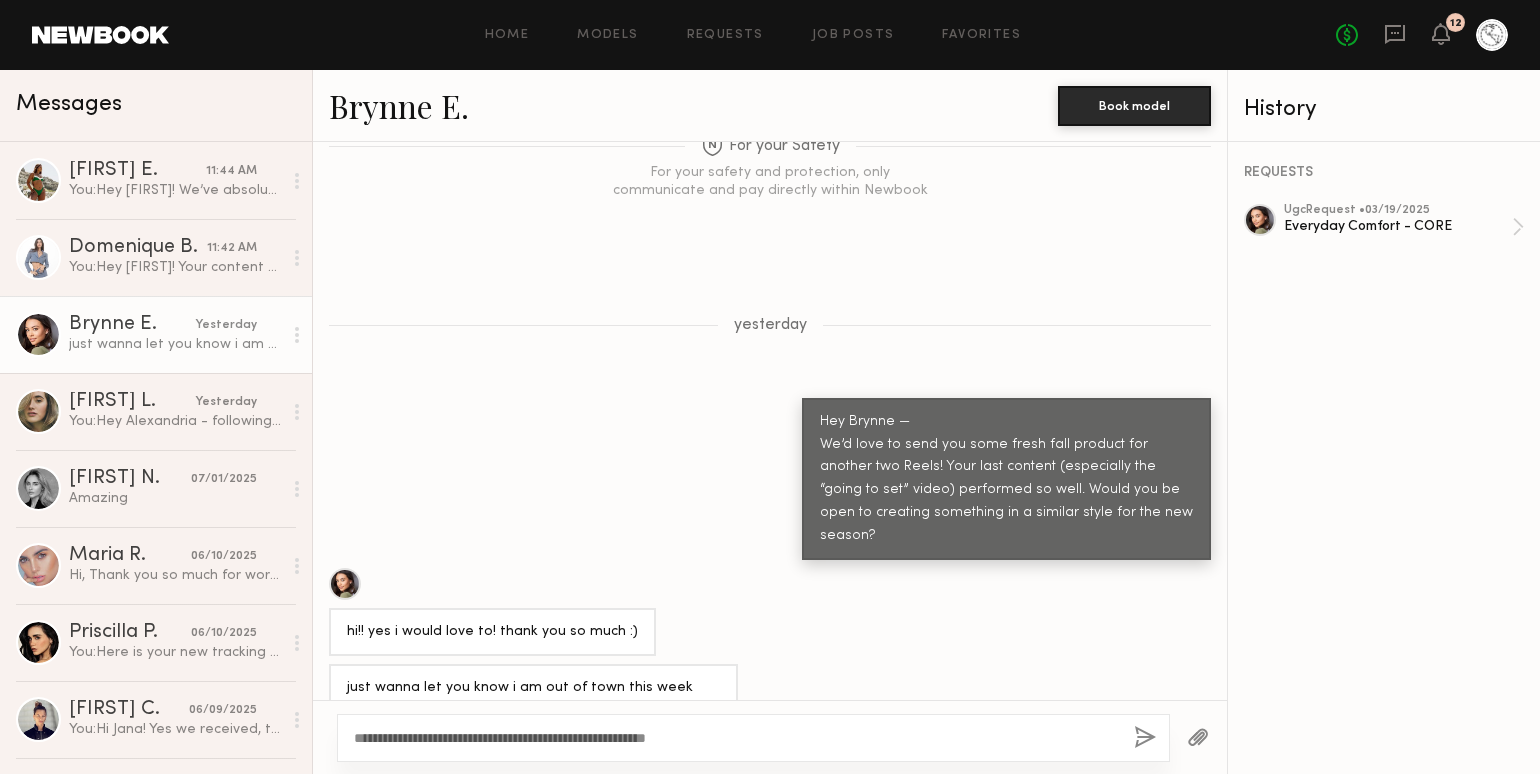 click on "**********" 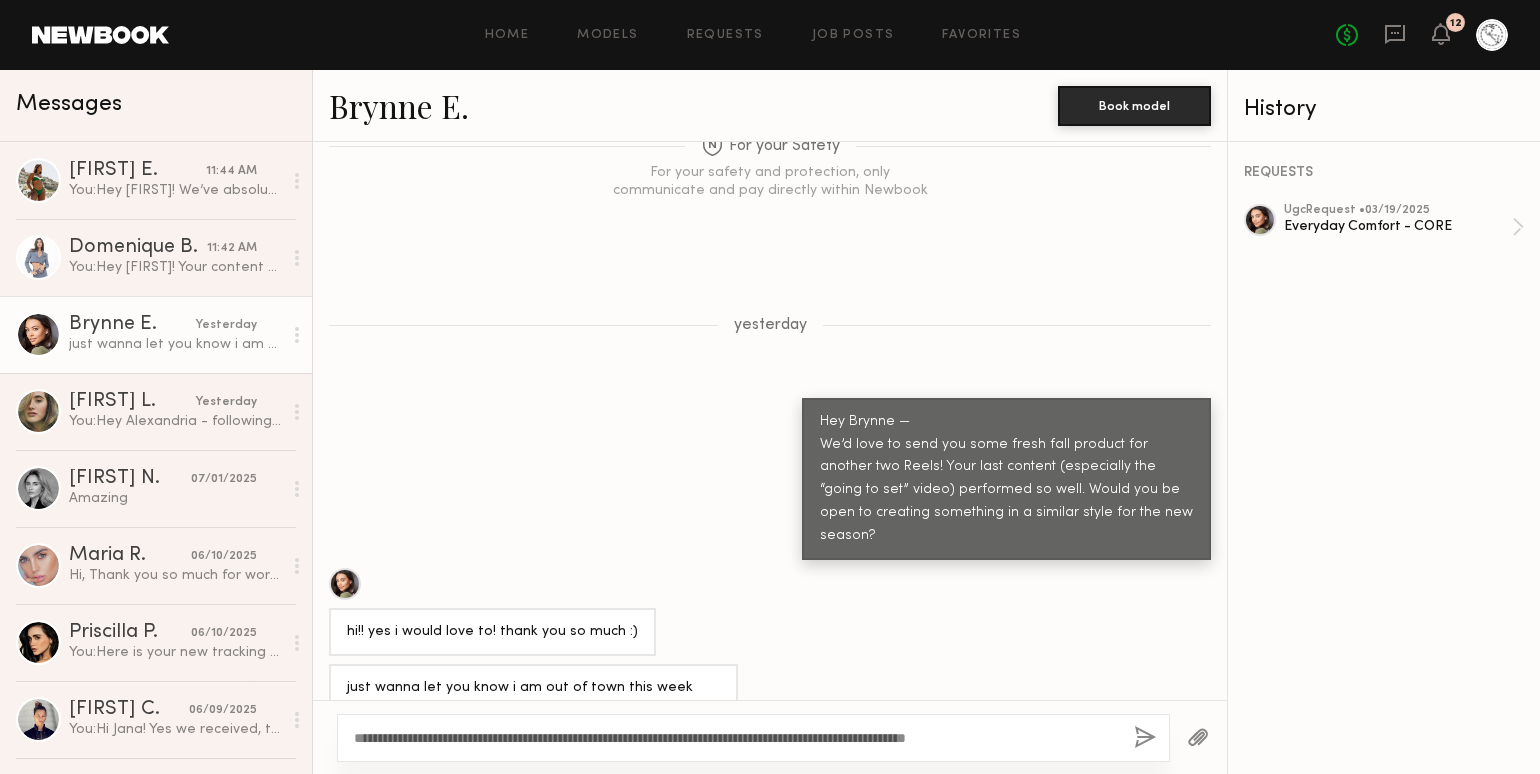 type on "**********" 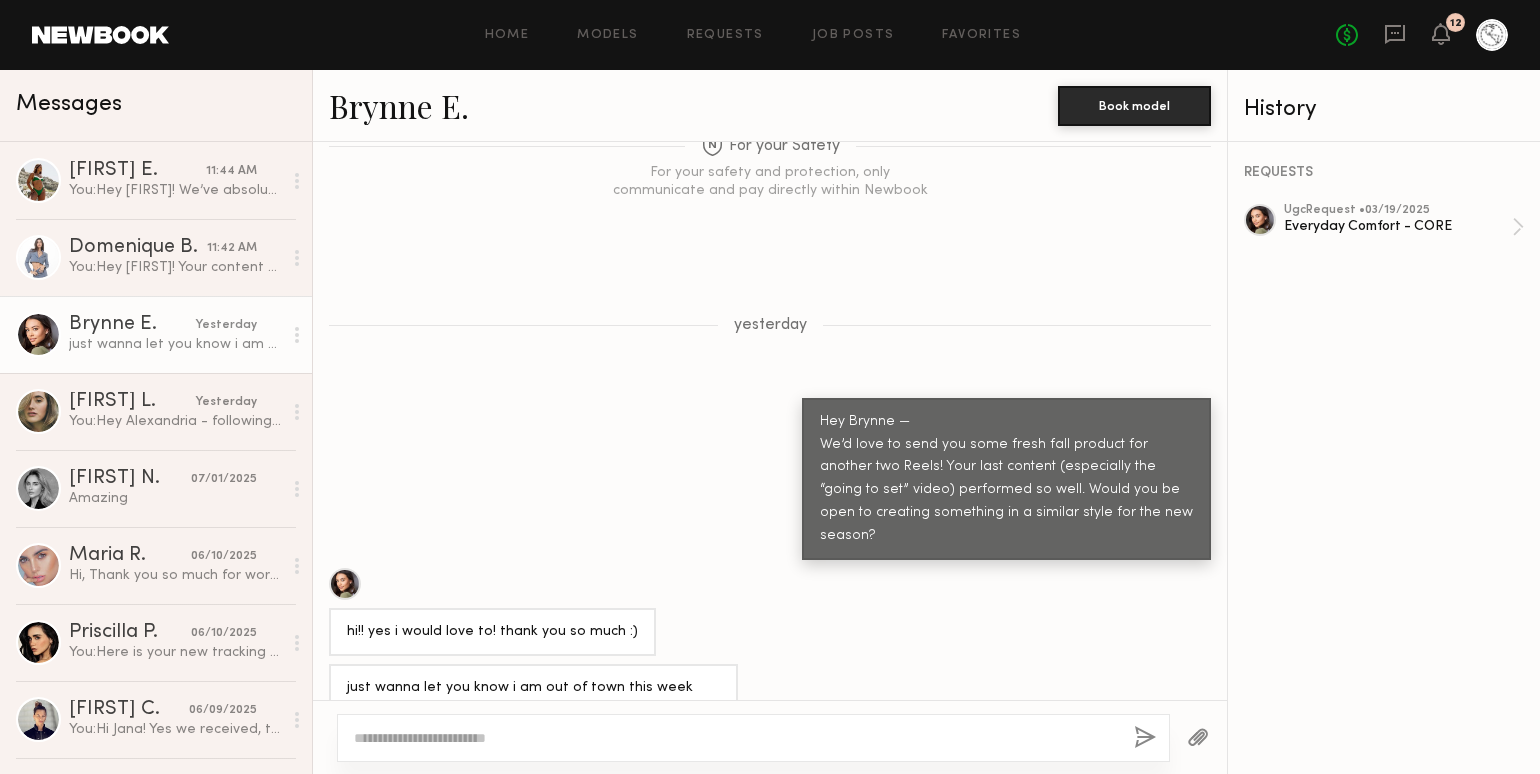 scroll, scrollTop: 2259, scrollLeft: 0, axis: vertical 